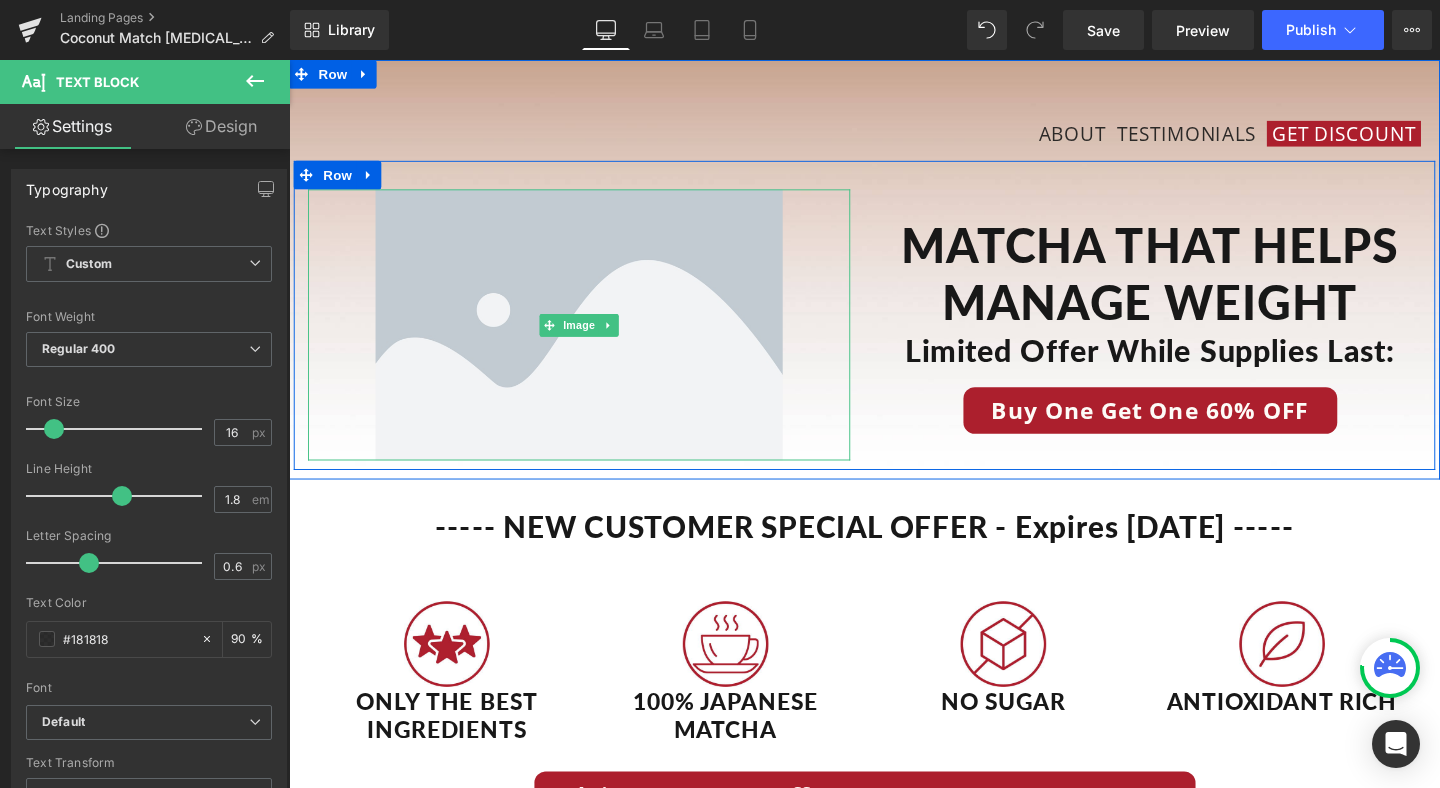 scroll, scrollTop: 0, scrollLeft: 0, axis: both 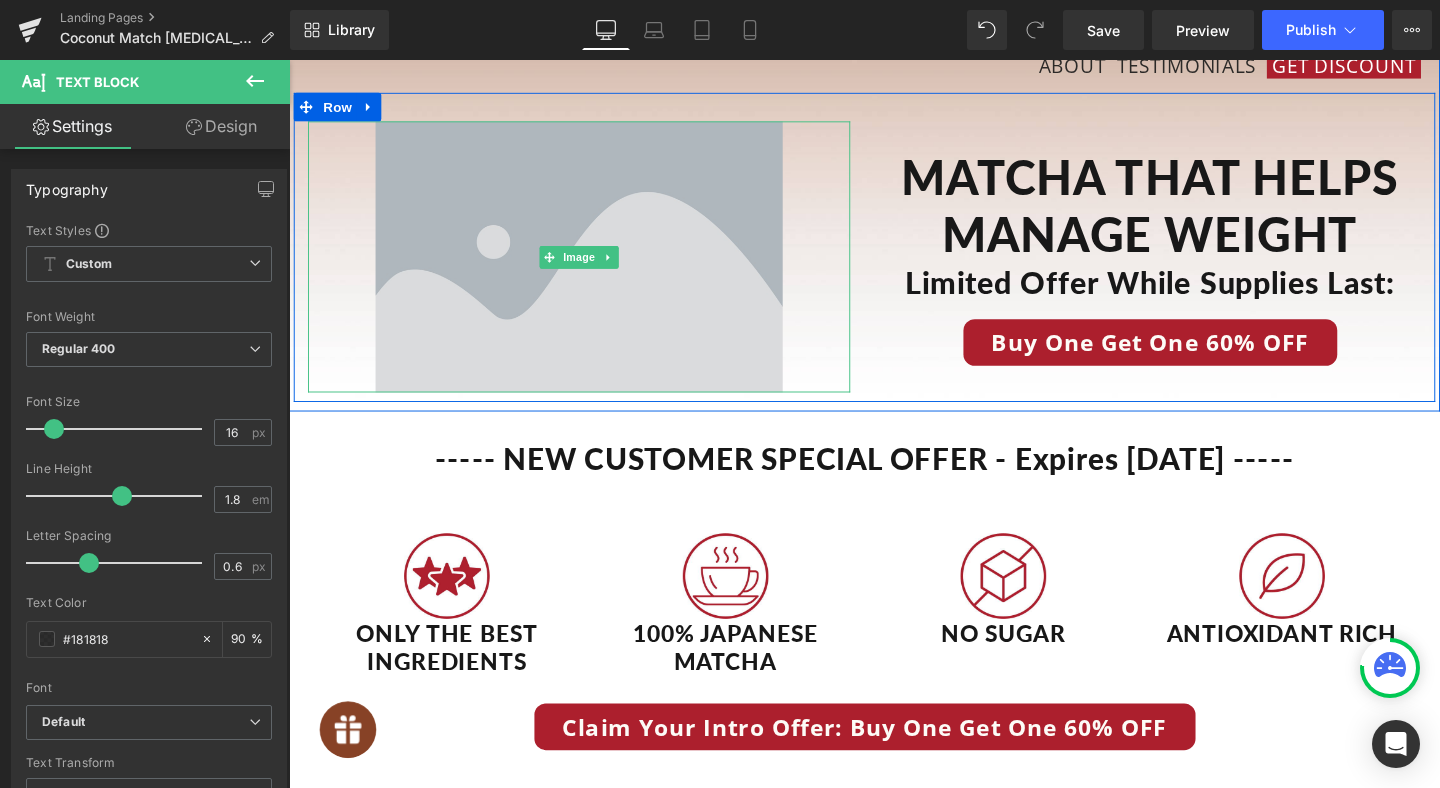 click at bounding box center (594, 266) 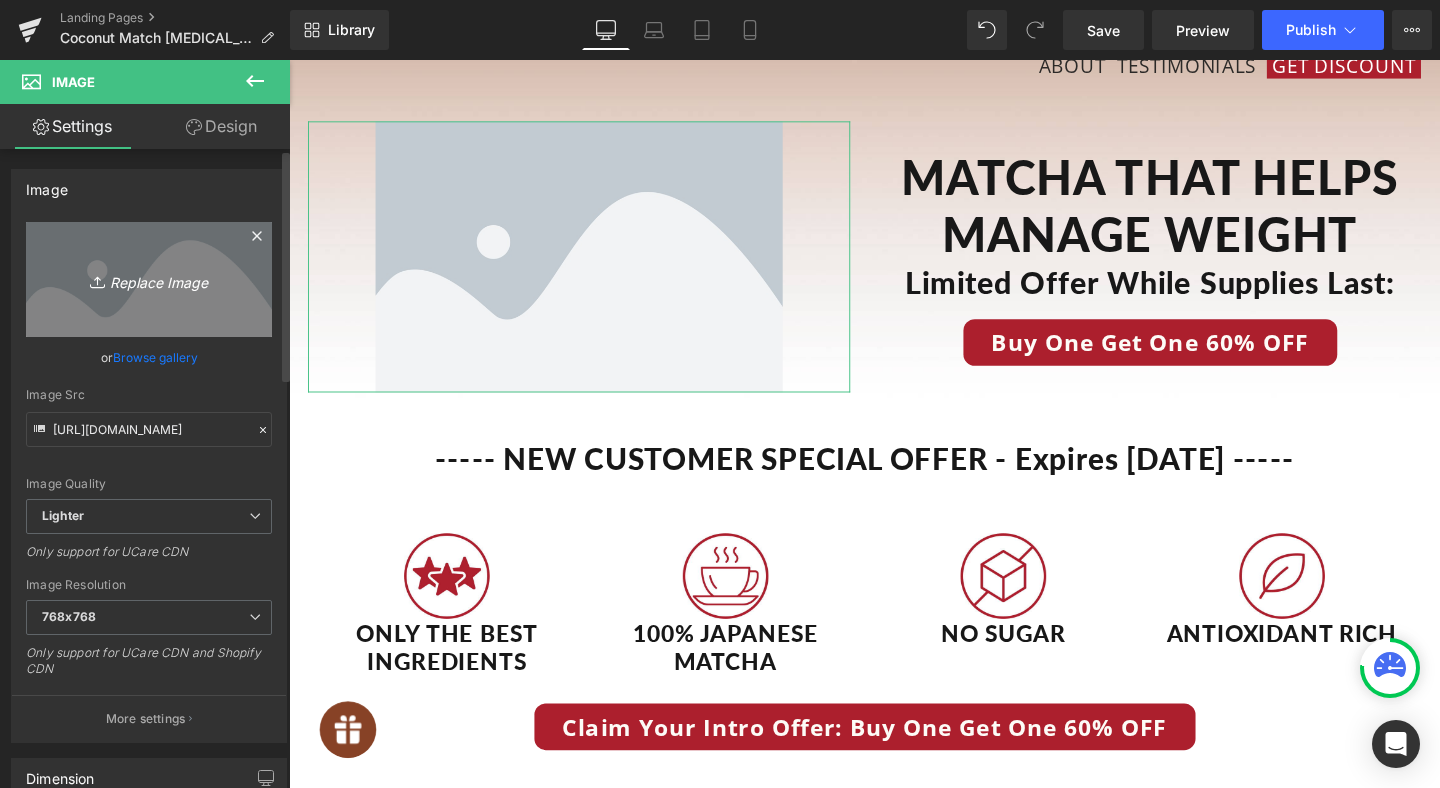 click on "Replace Image" at bounding box center [149, 279] 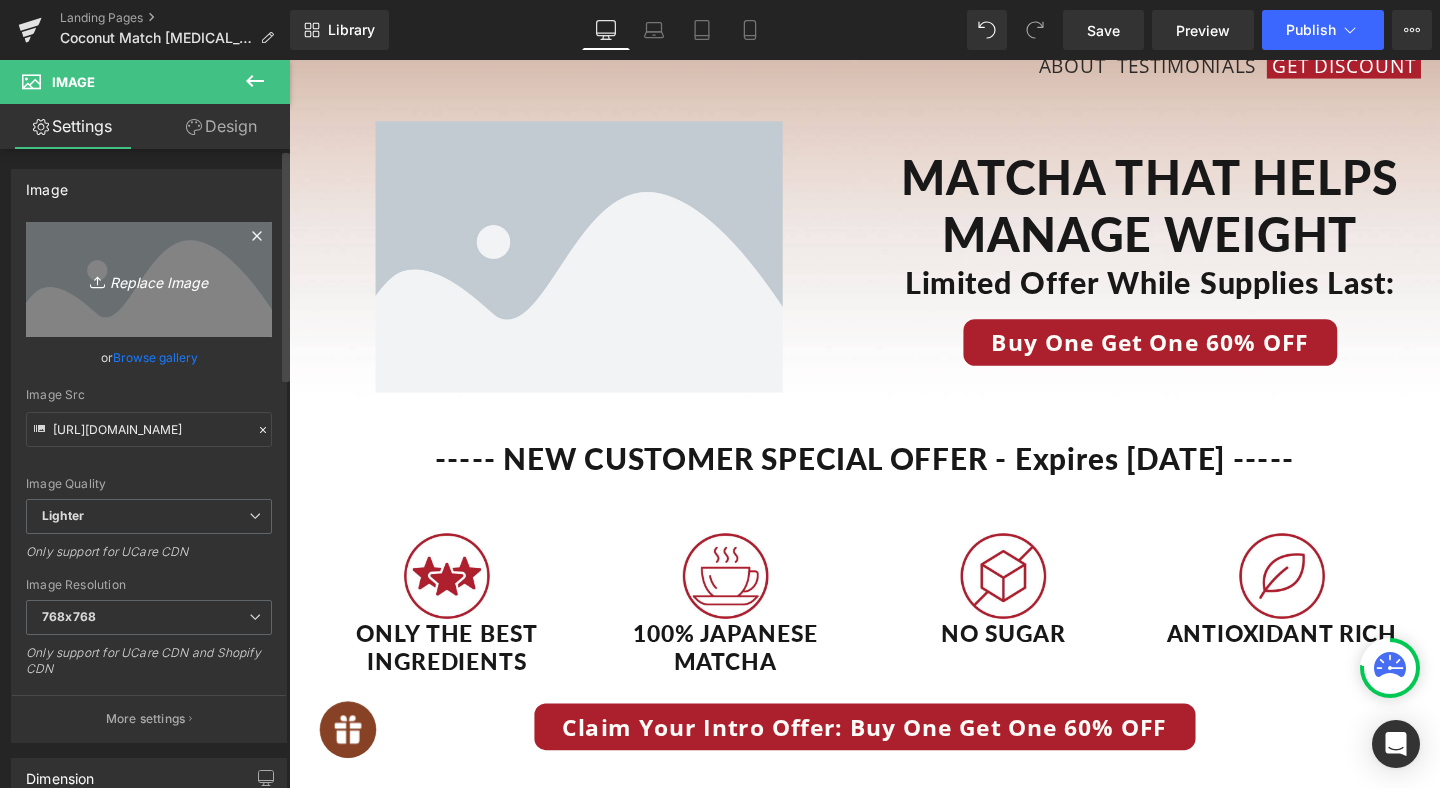 type on "C:\fakepath\CA-Cafe-Matcha-and-Cup.jpg" 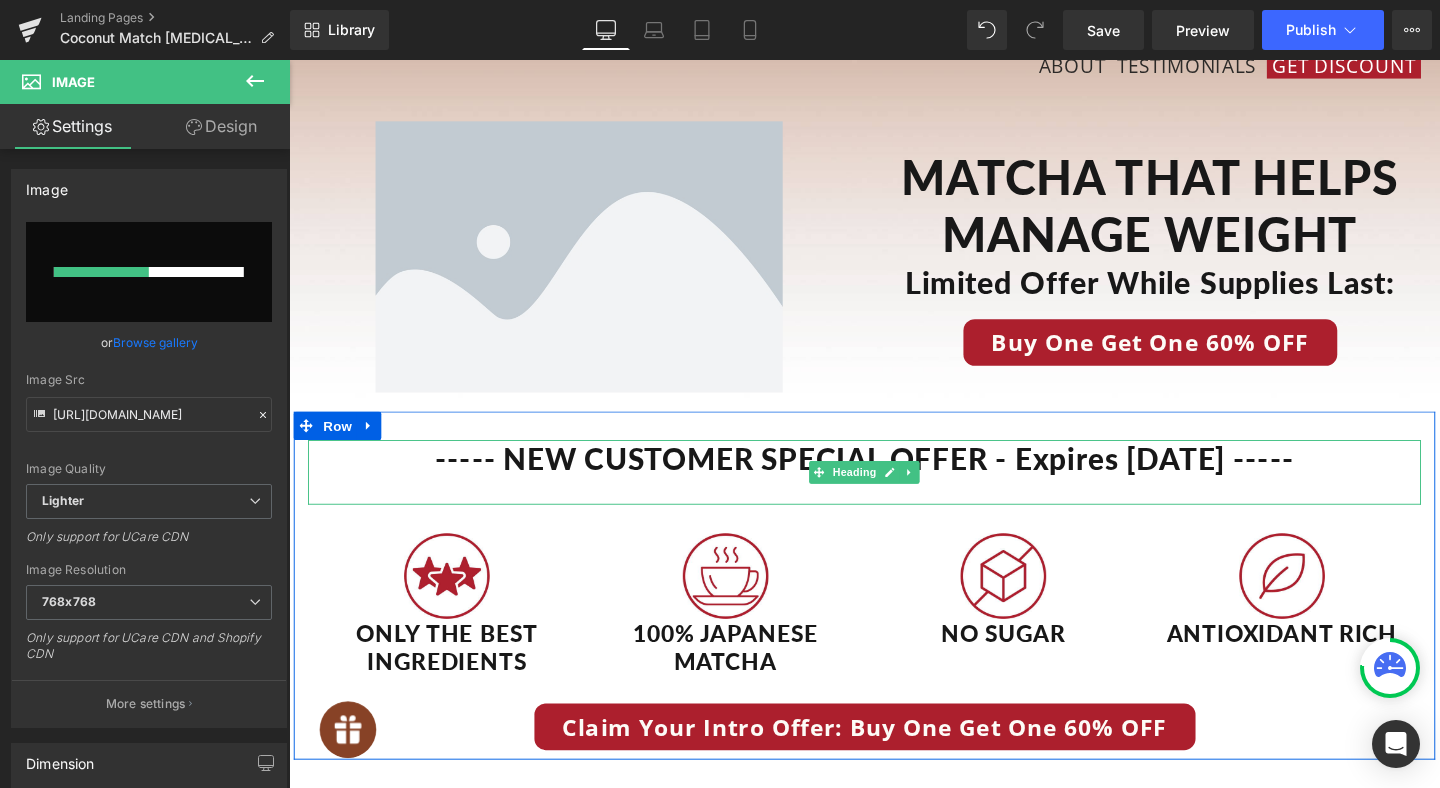 type 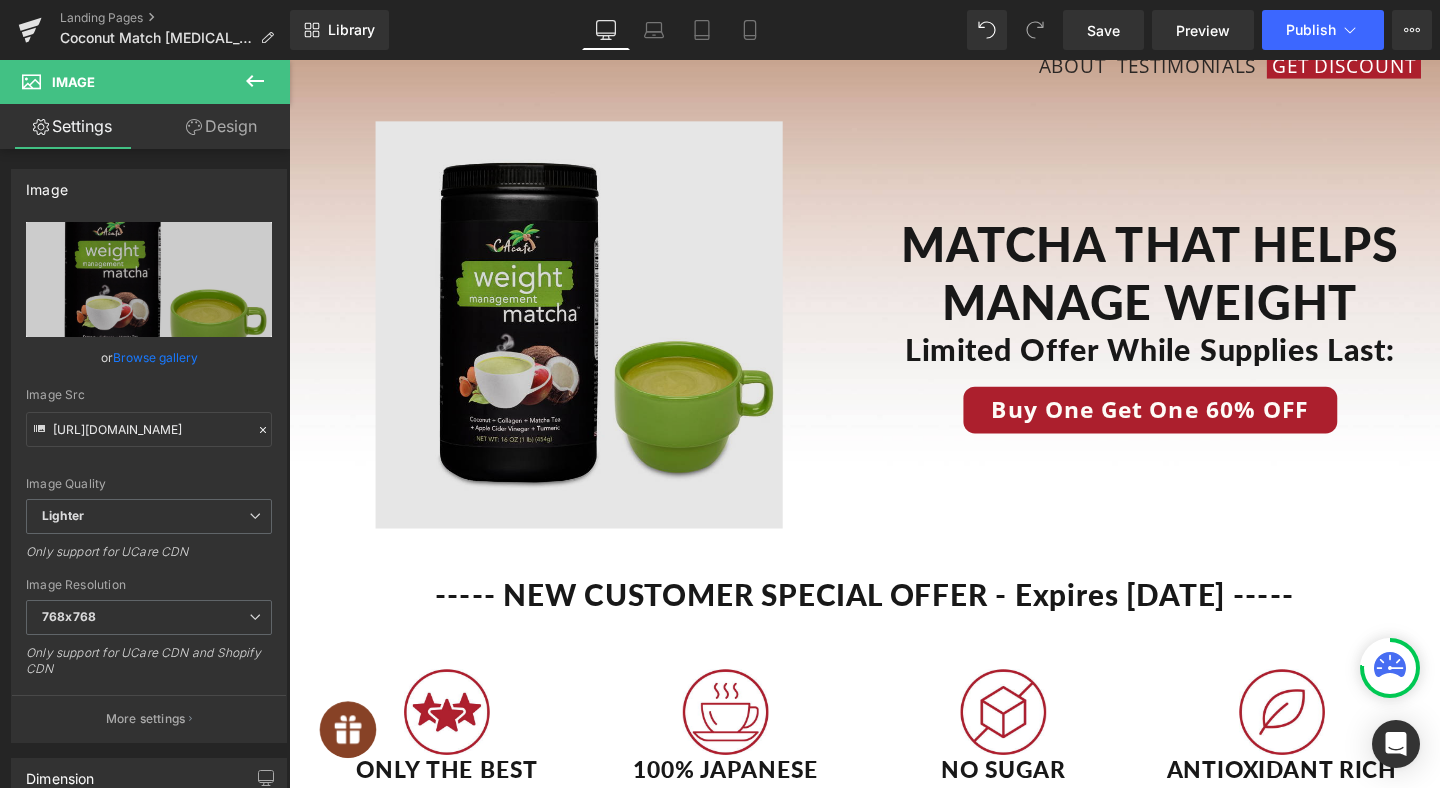 type on "[URL][DOMAIN_NAME]" 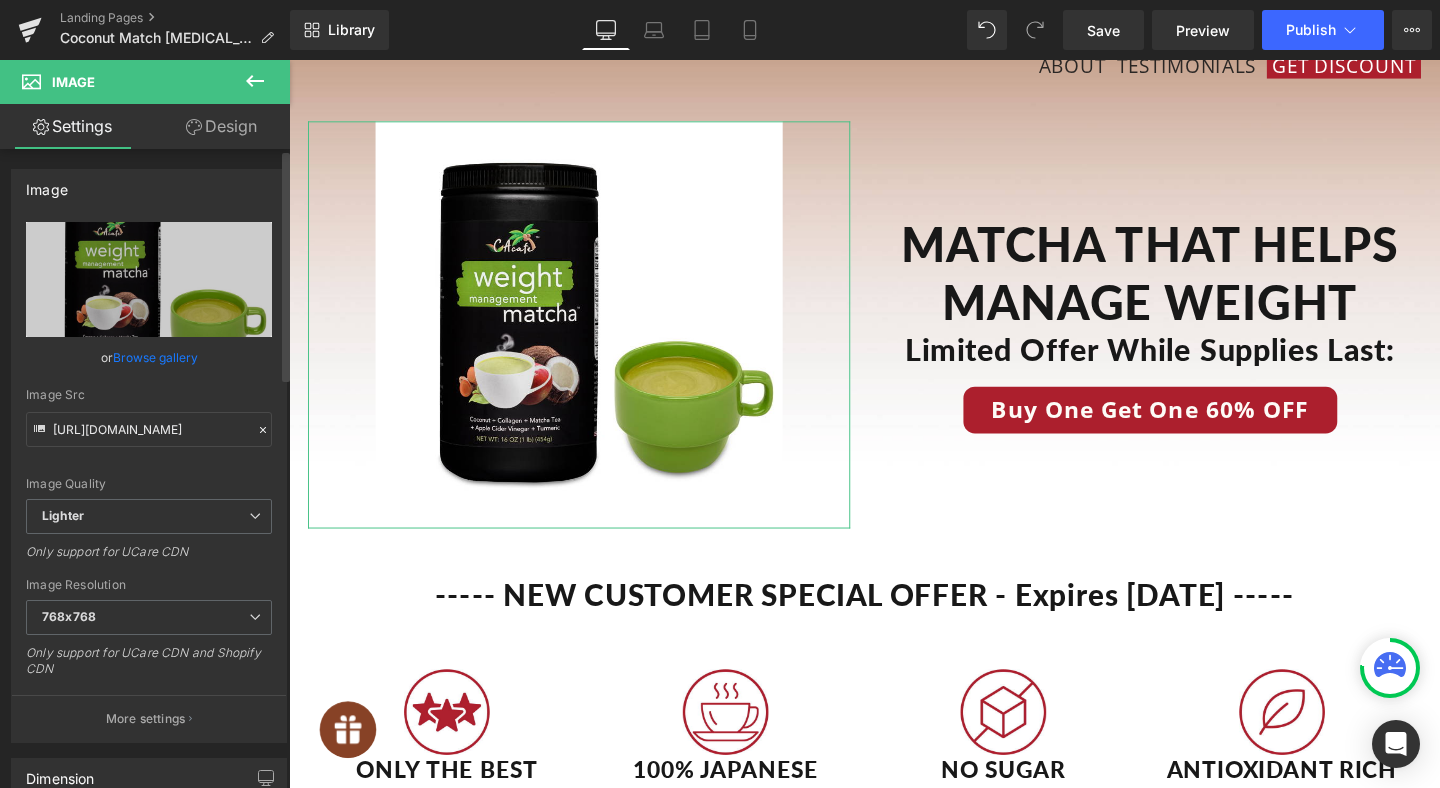 click on "Browse gallery" at bounding box center [155, 357] 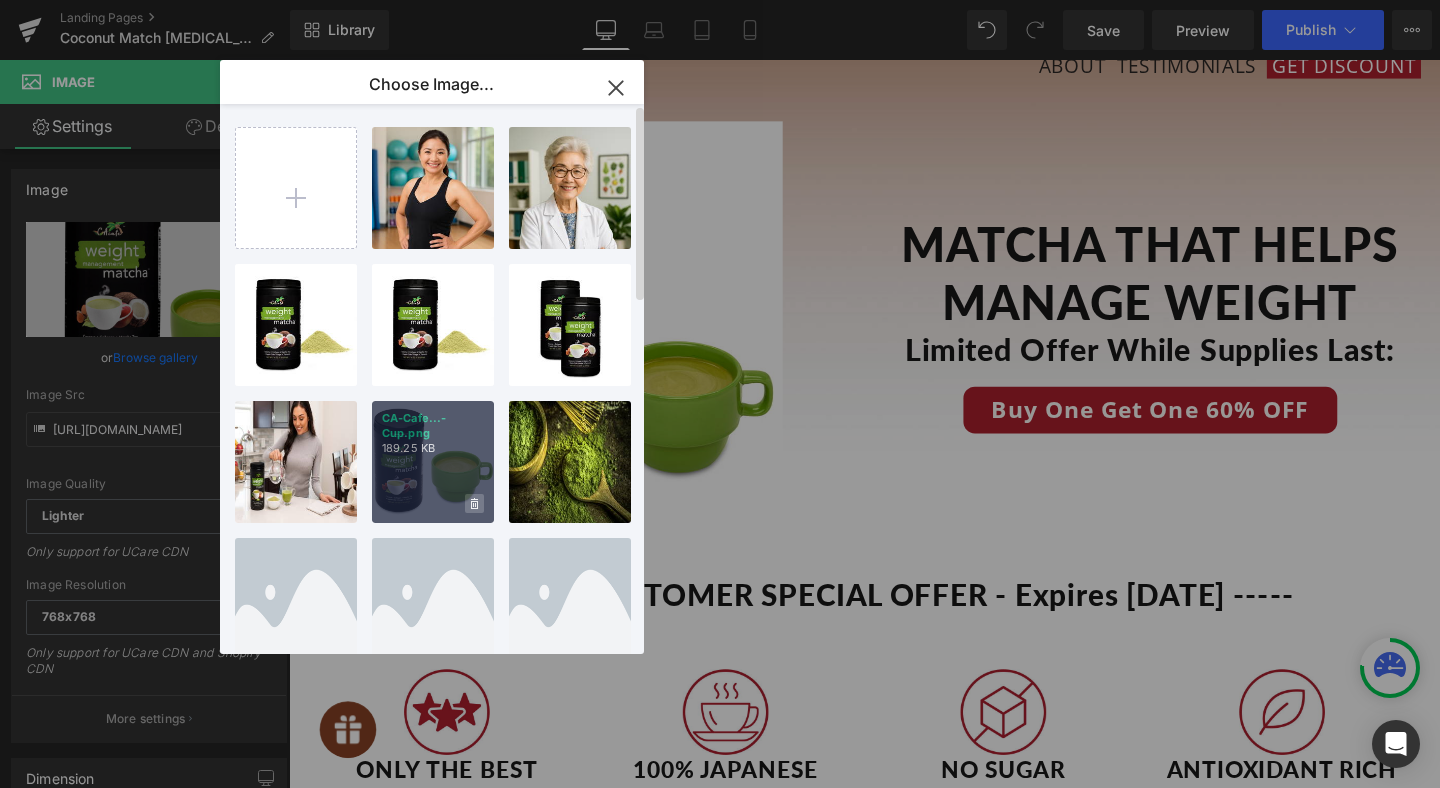 click at bounding box center [474, 503] 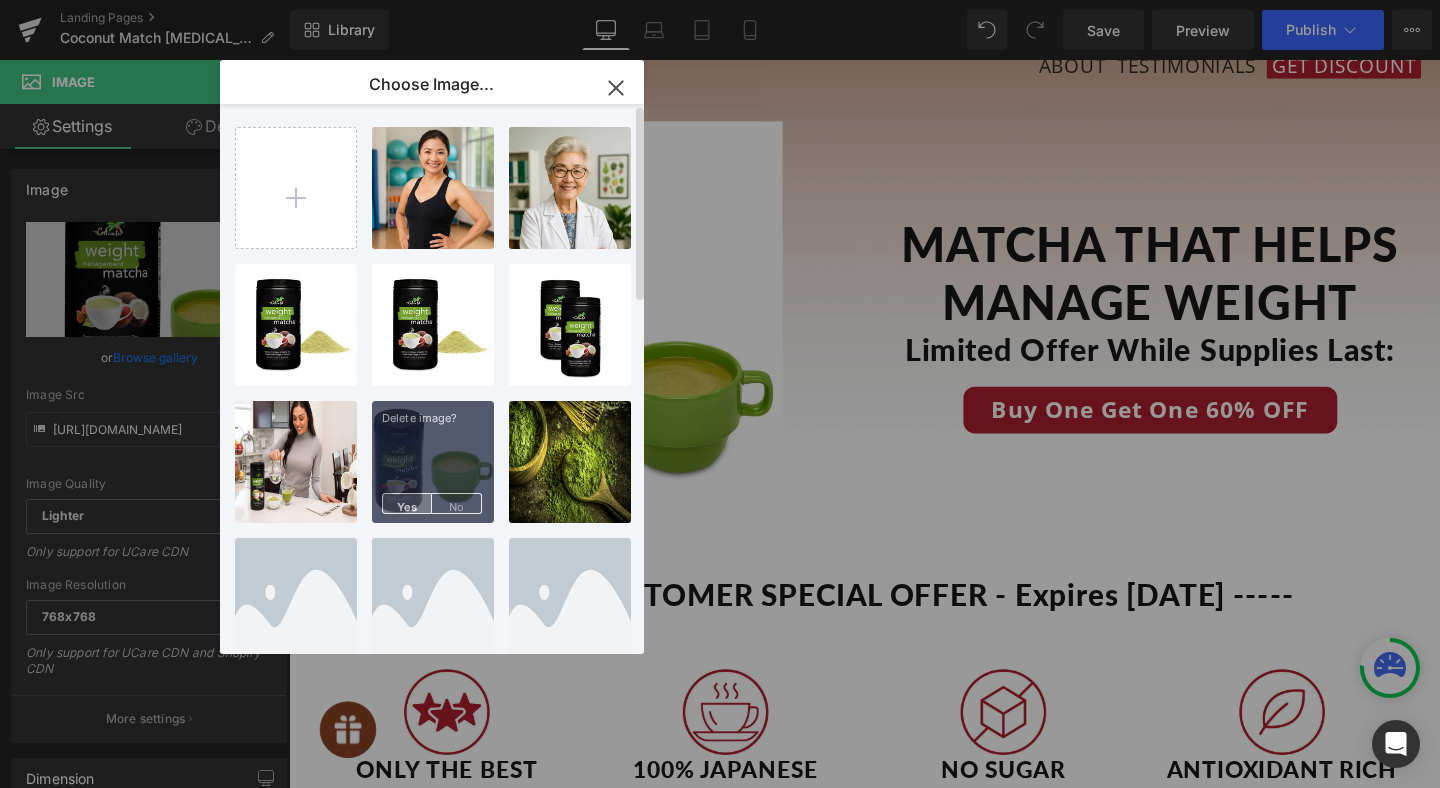 click on "Yes" at bounding box center (407, 503) 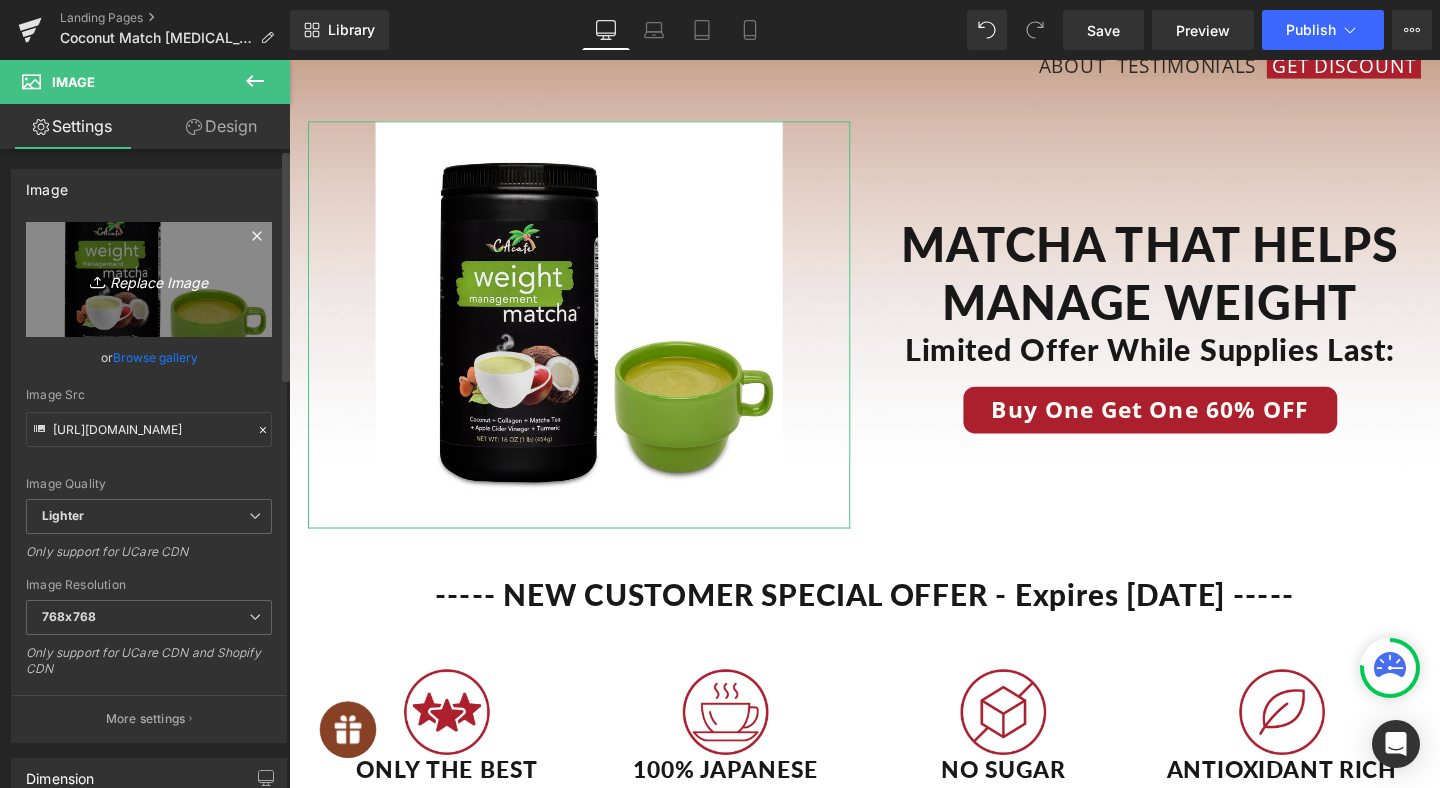 click on "Replace Image" at bounding box center (149, 279) 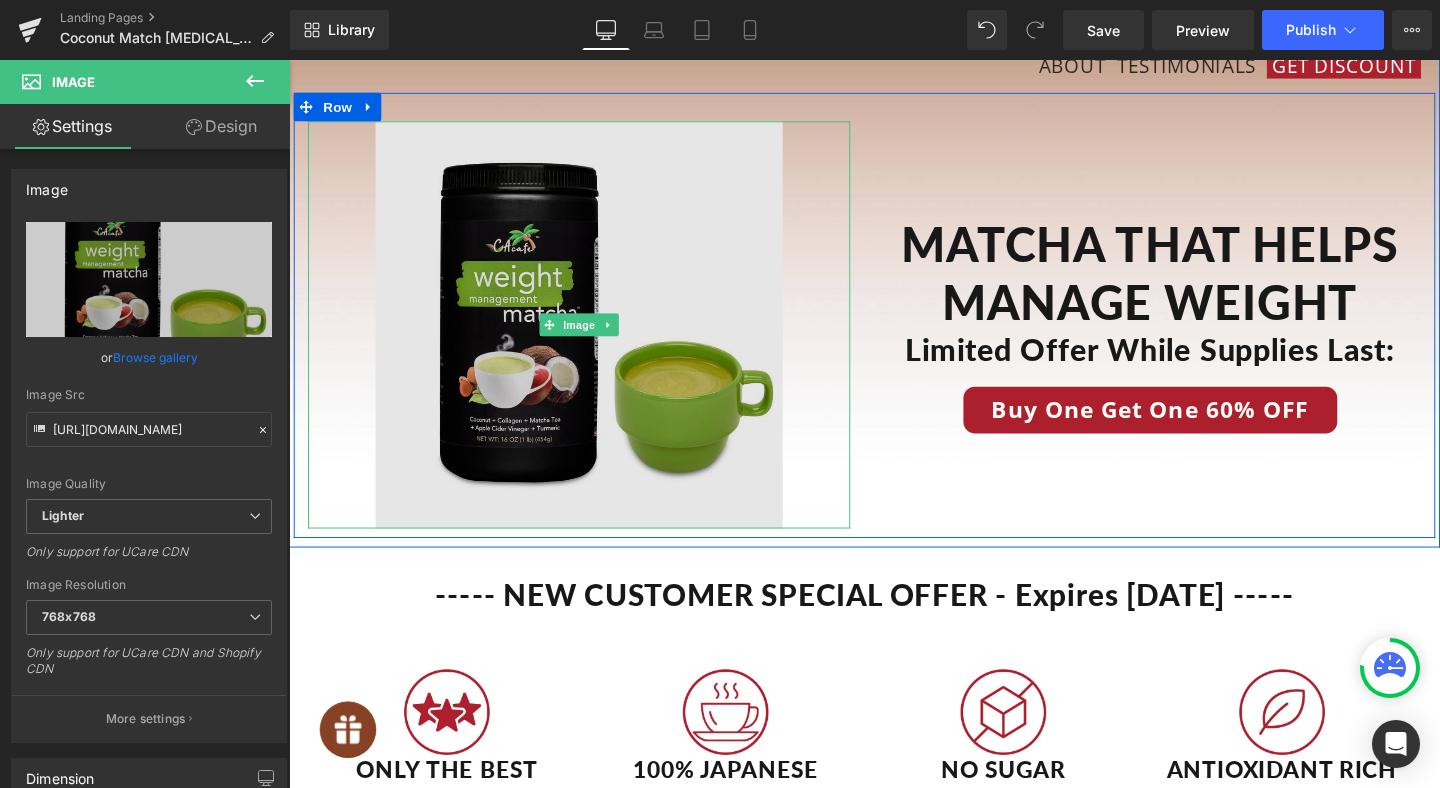 click at bounding box center [594, 338] 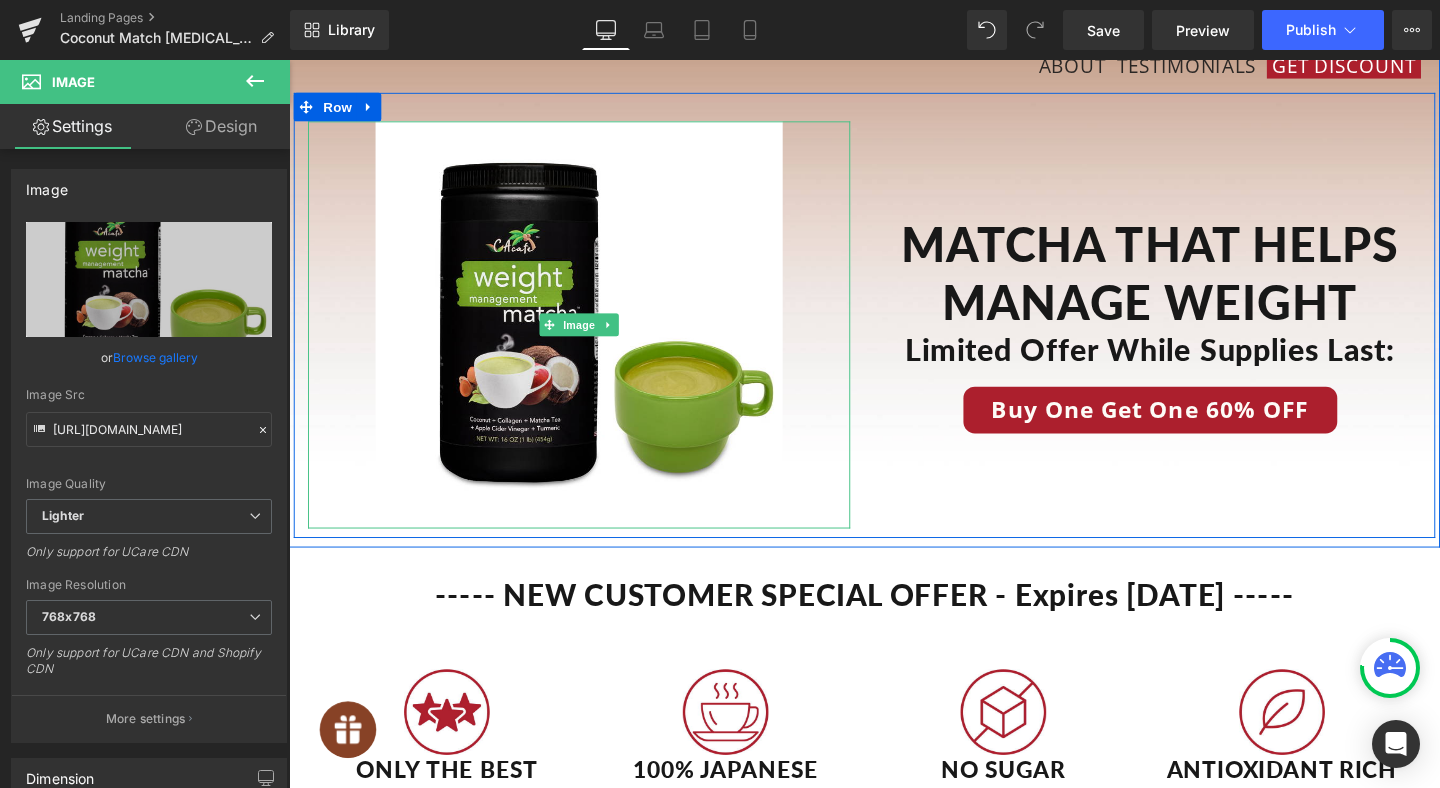 click at bounding box center (594, 338) 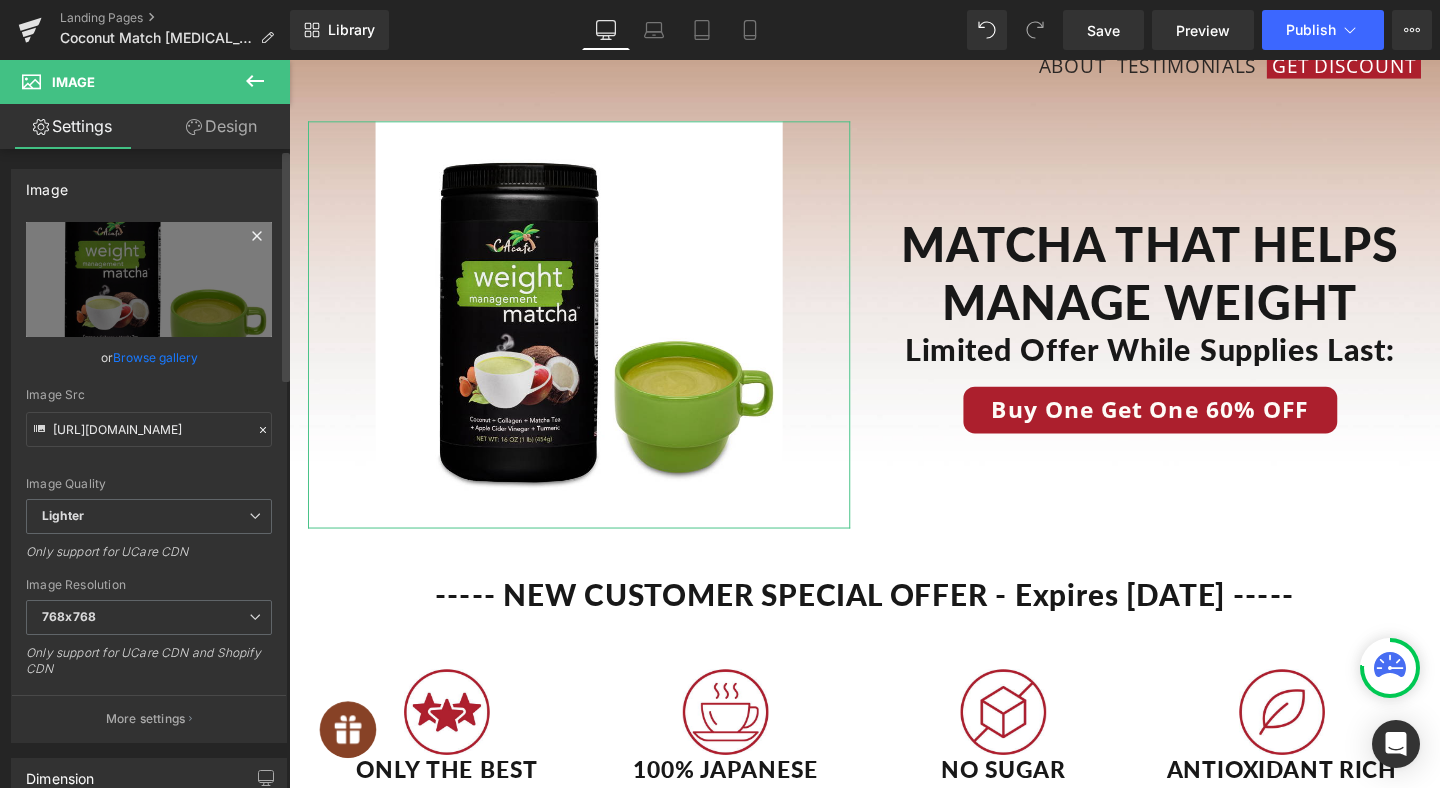 click 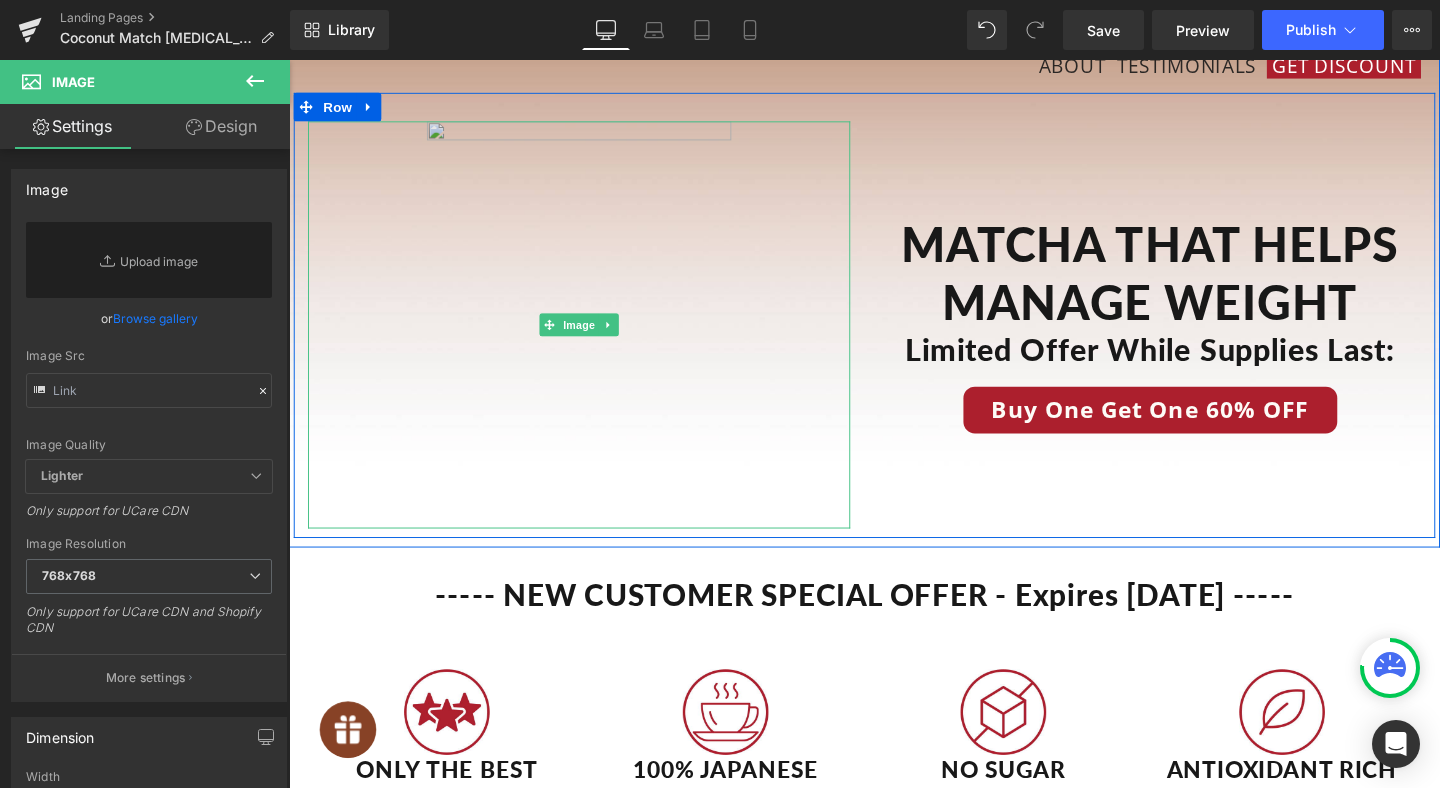 click at bounding box center (594, 338) 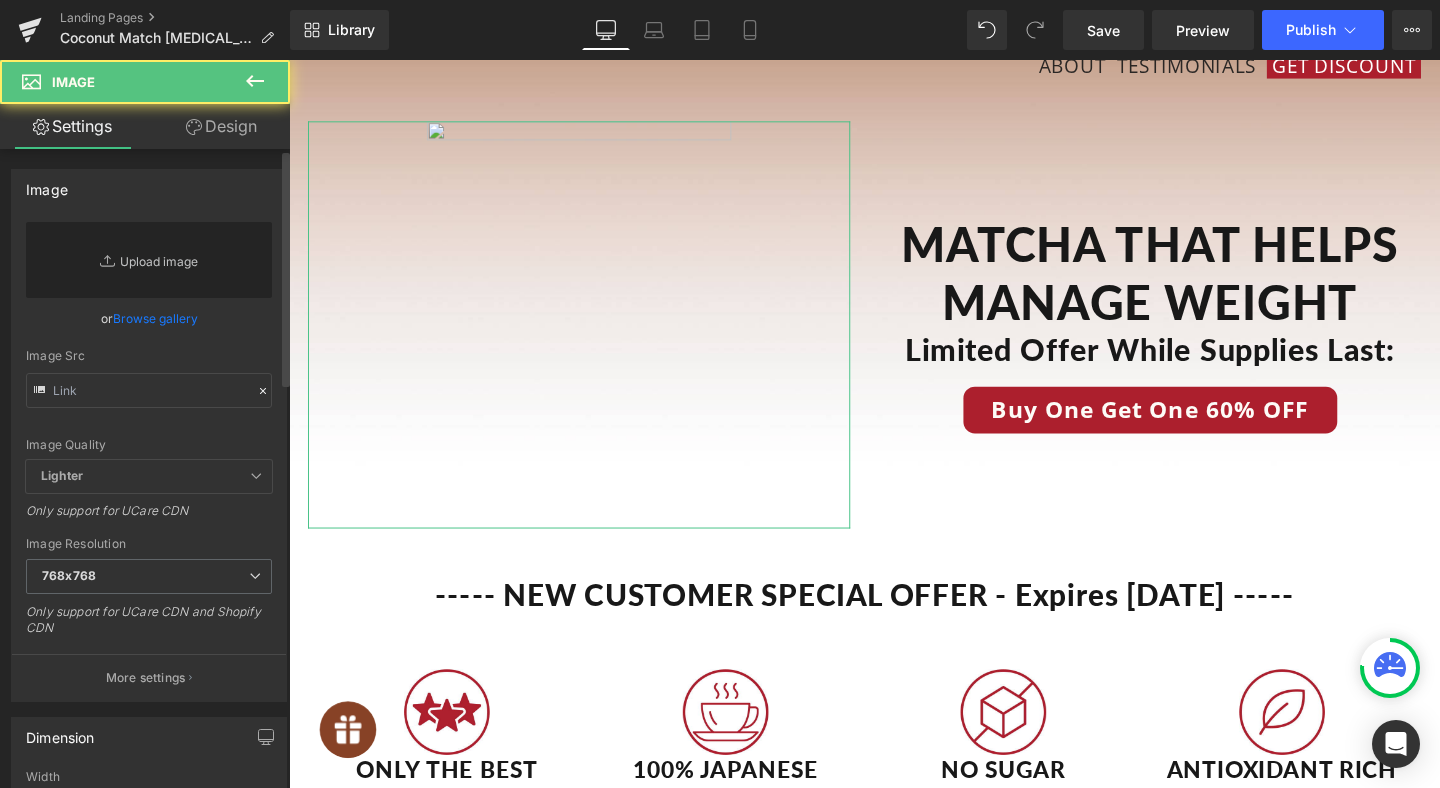 click on "Replace Image" at bounding box center [149, 260] 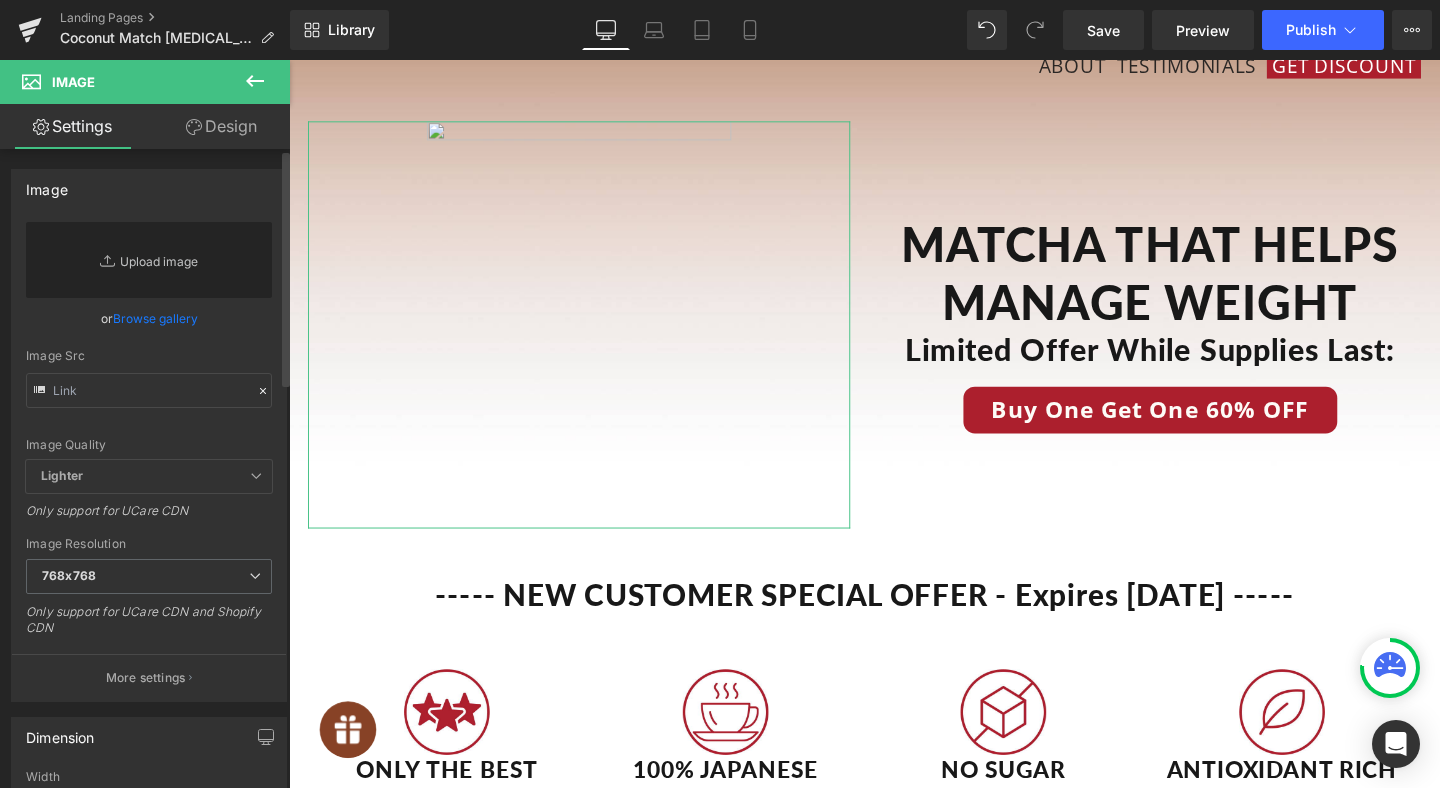 click on "Replace Image" at bounding box center [149, 260] 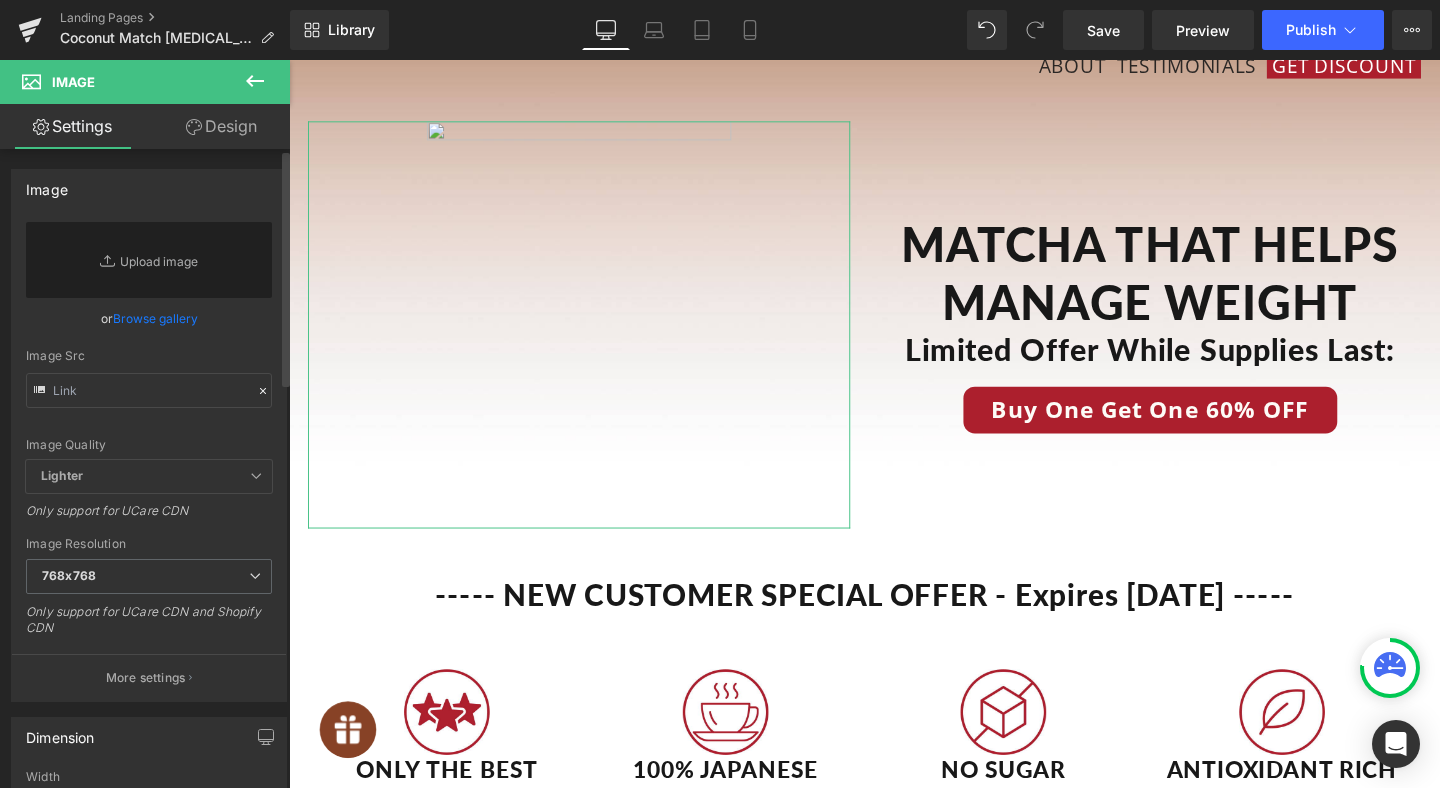 click on "Browse gallery" at bounding box center [155, 318] 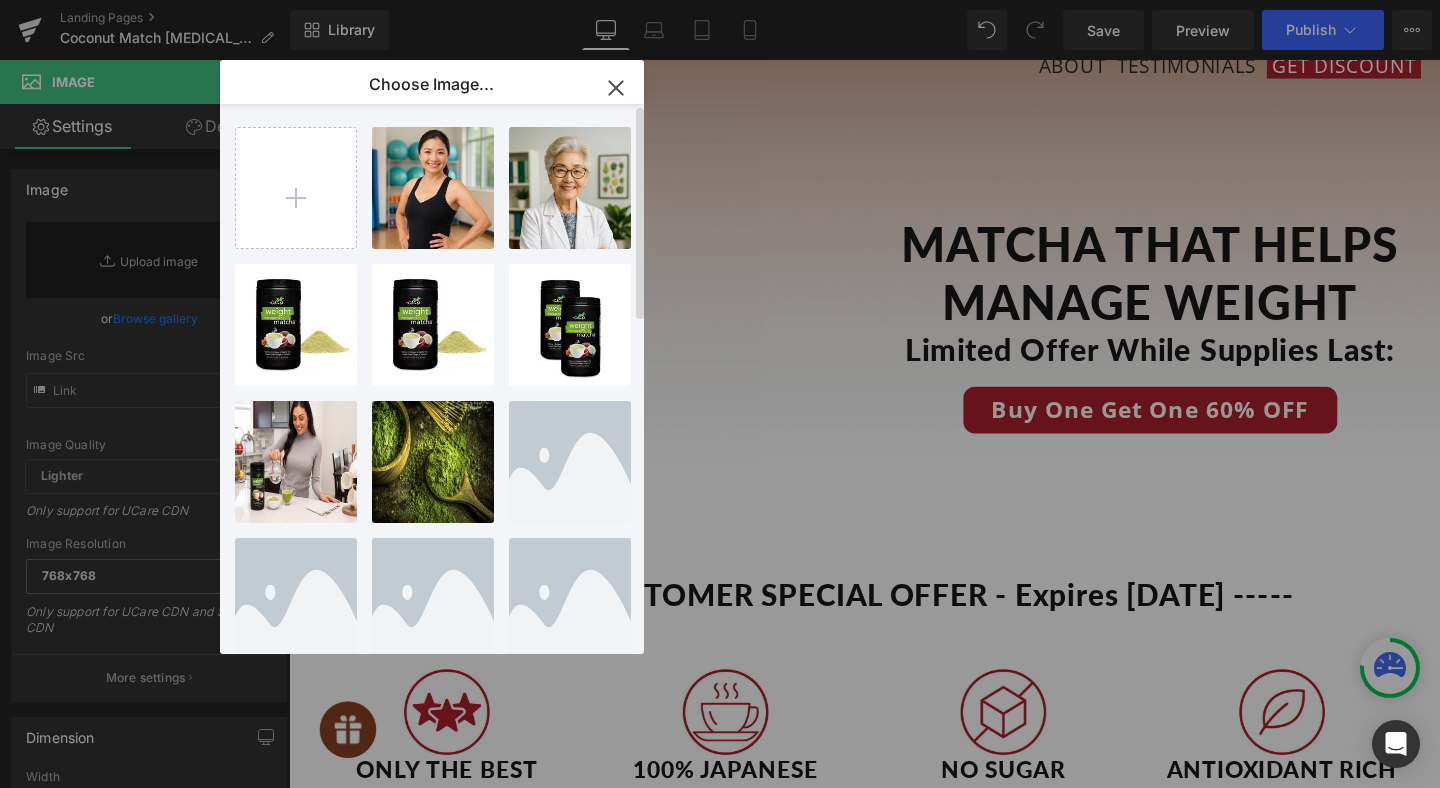 click 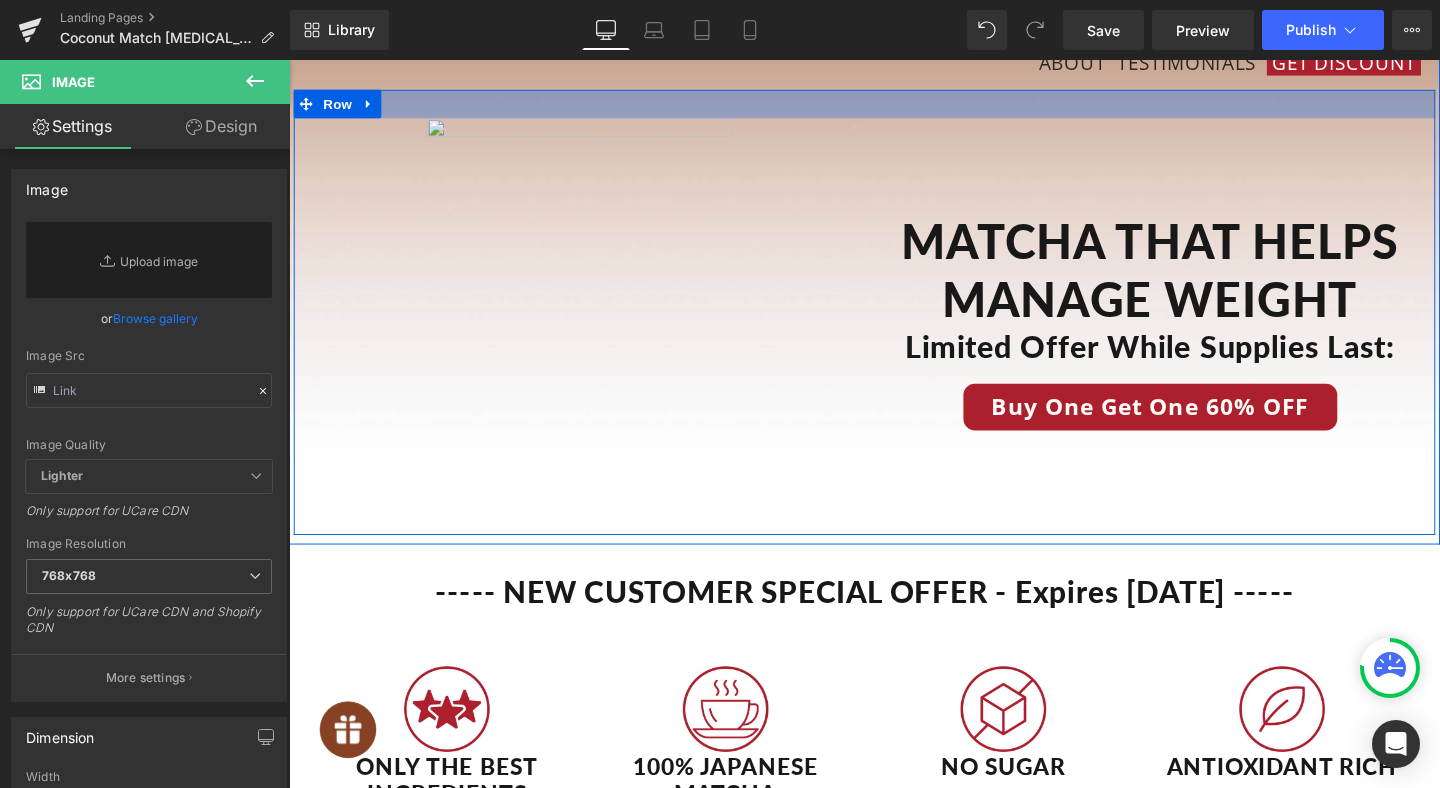 scroll, scrollTop: 81, scrollLeft: 0, axis: vertical 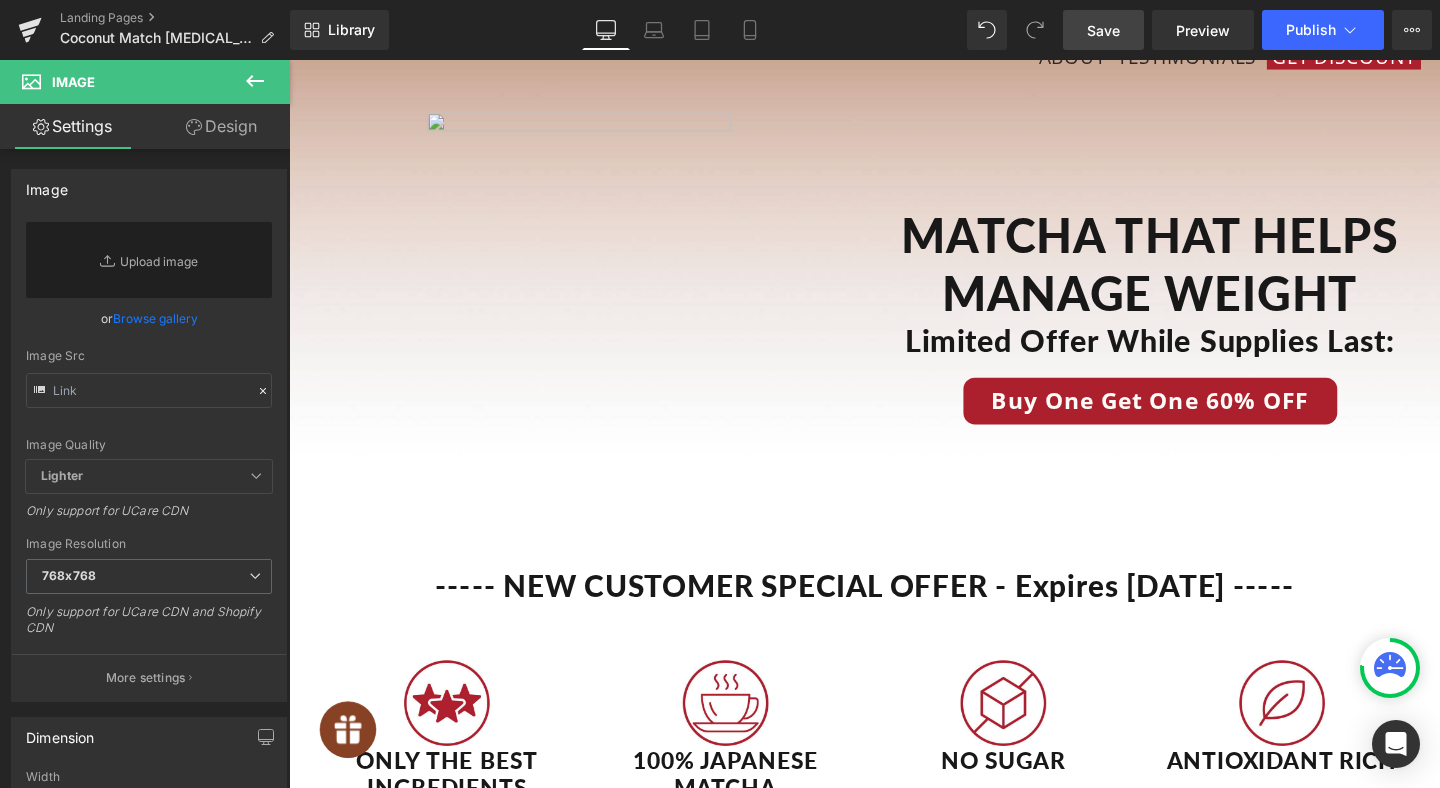 click on "Save" at bounding box center [1103, 30] 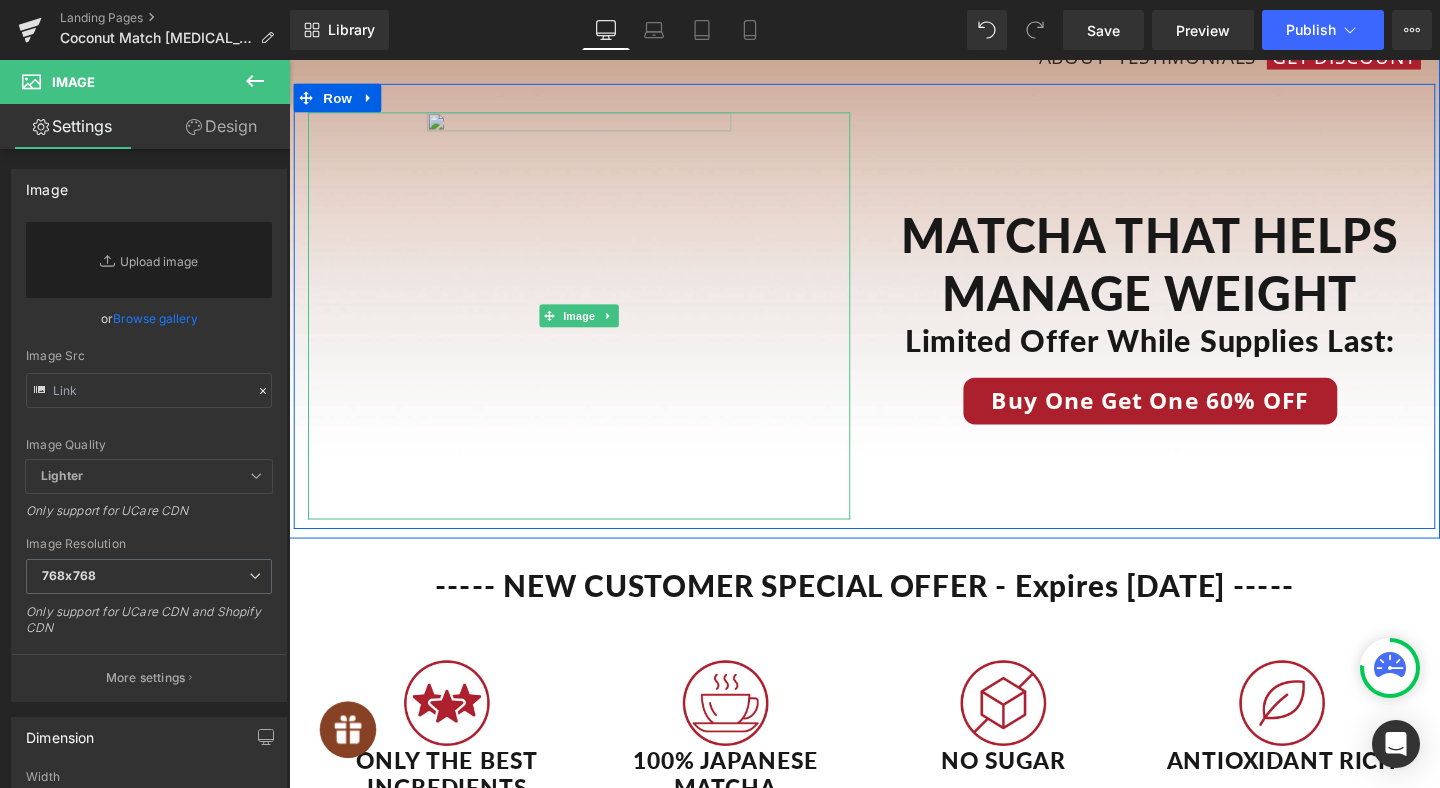 click at bounding box center (594, 329) 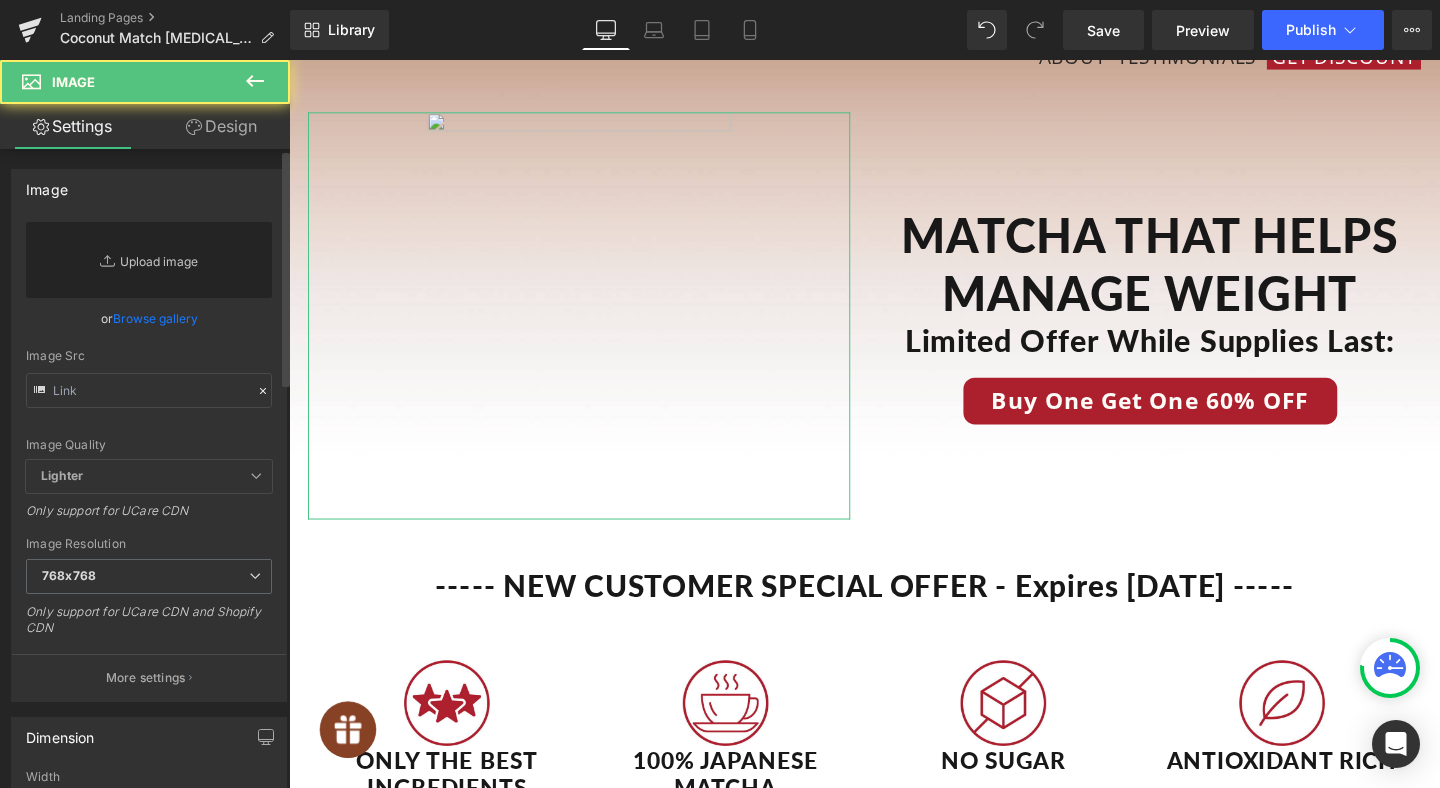 click on "Replace Image" at bounding box center [149, 260] 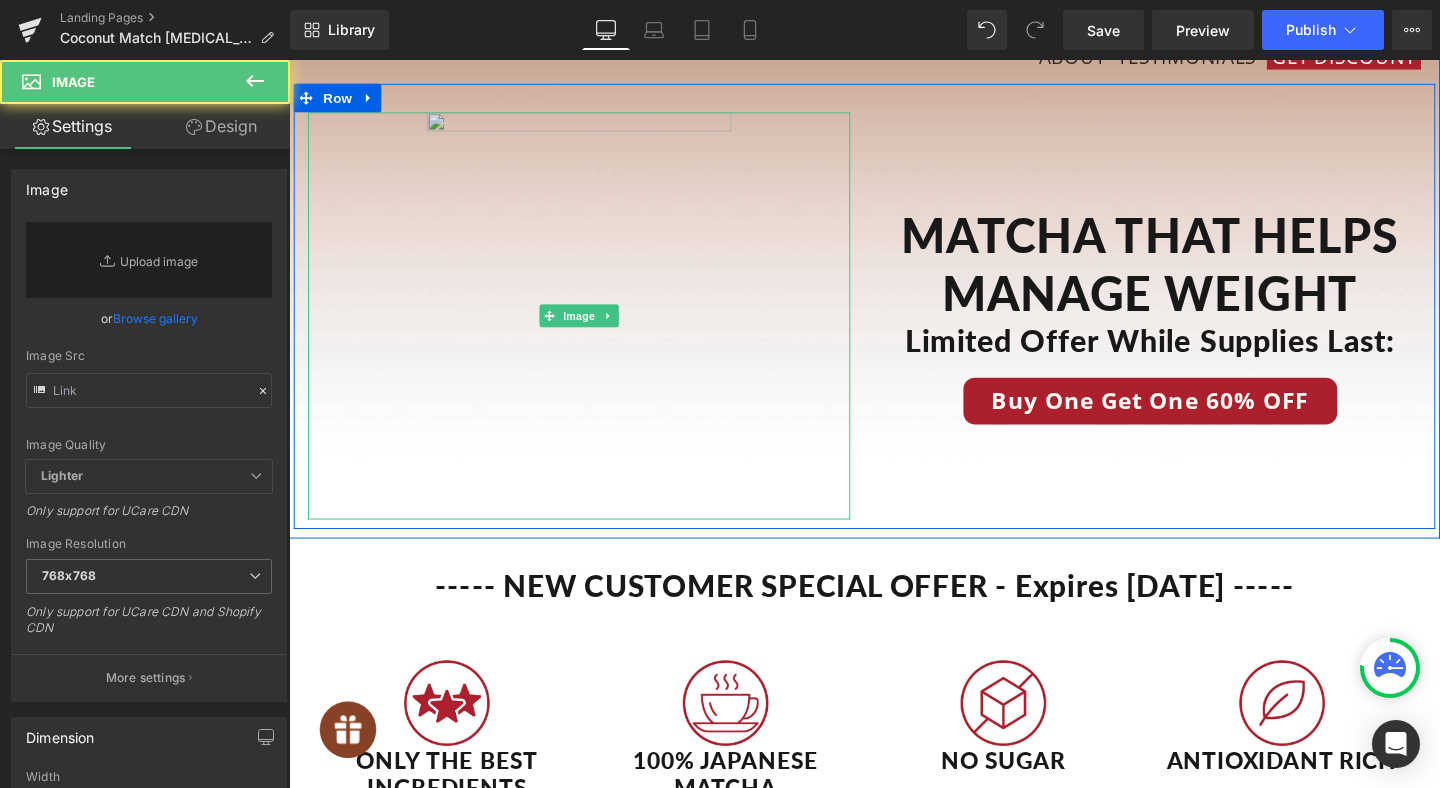 click at bounding box center [594, 329] 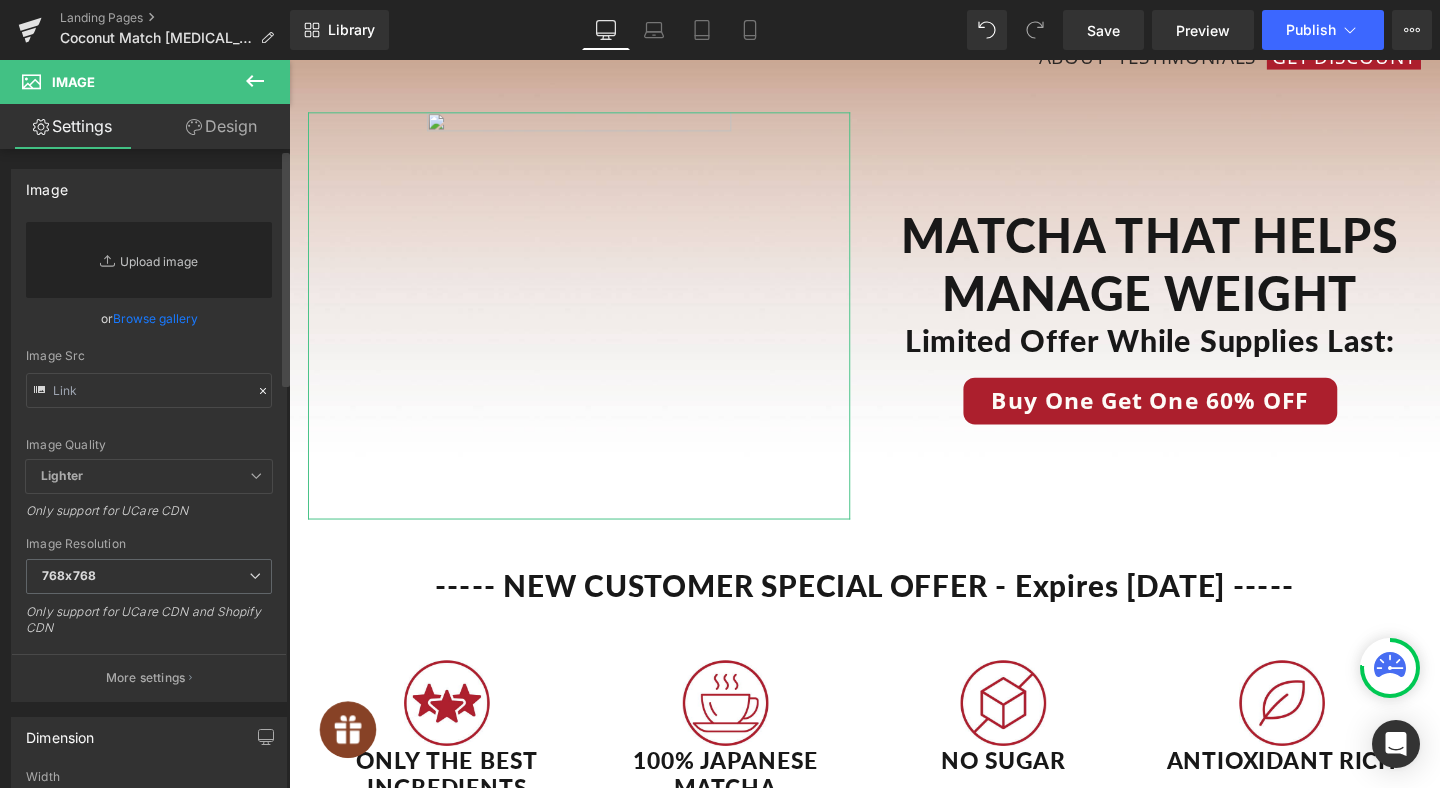 click on "Replace Image" at bounding box center [149, 260] 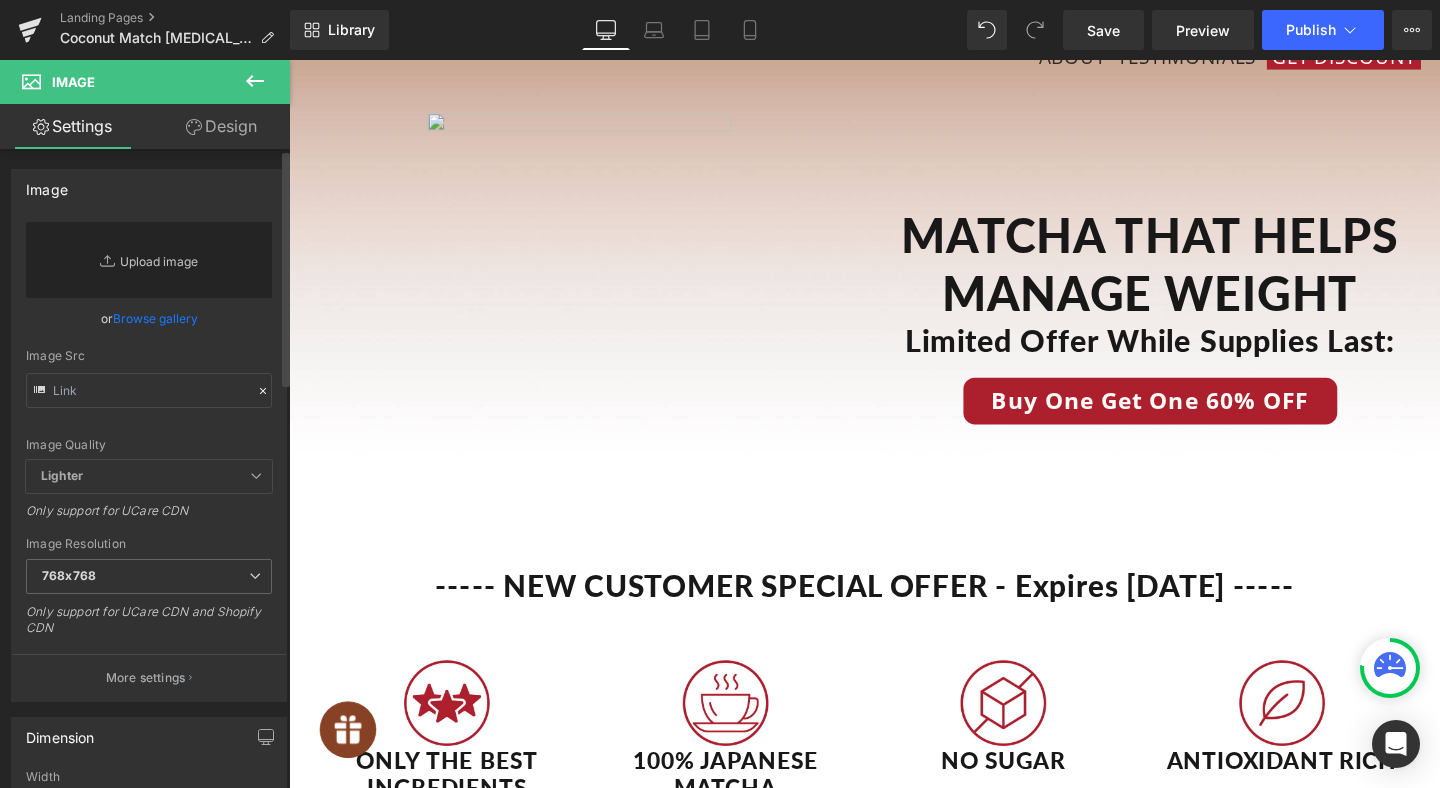 type on "C:\fakepath\CA-Cafe-Matcha-and-Cup-lp.png" 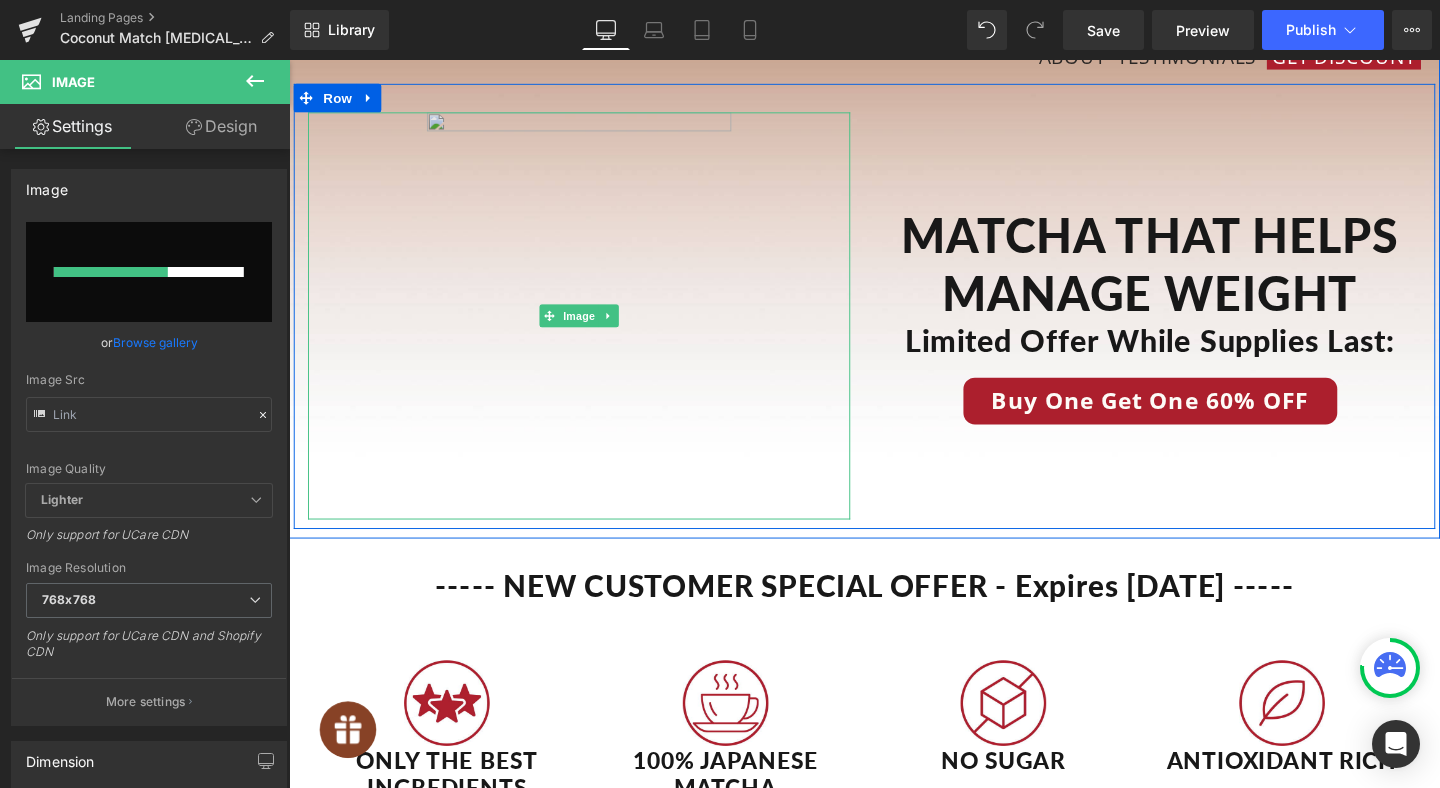 type 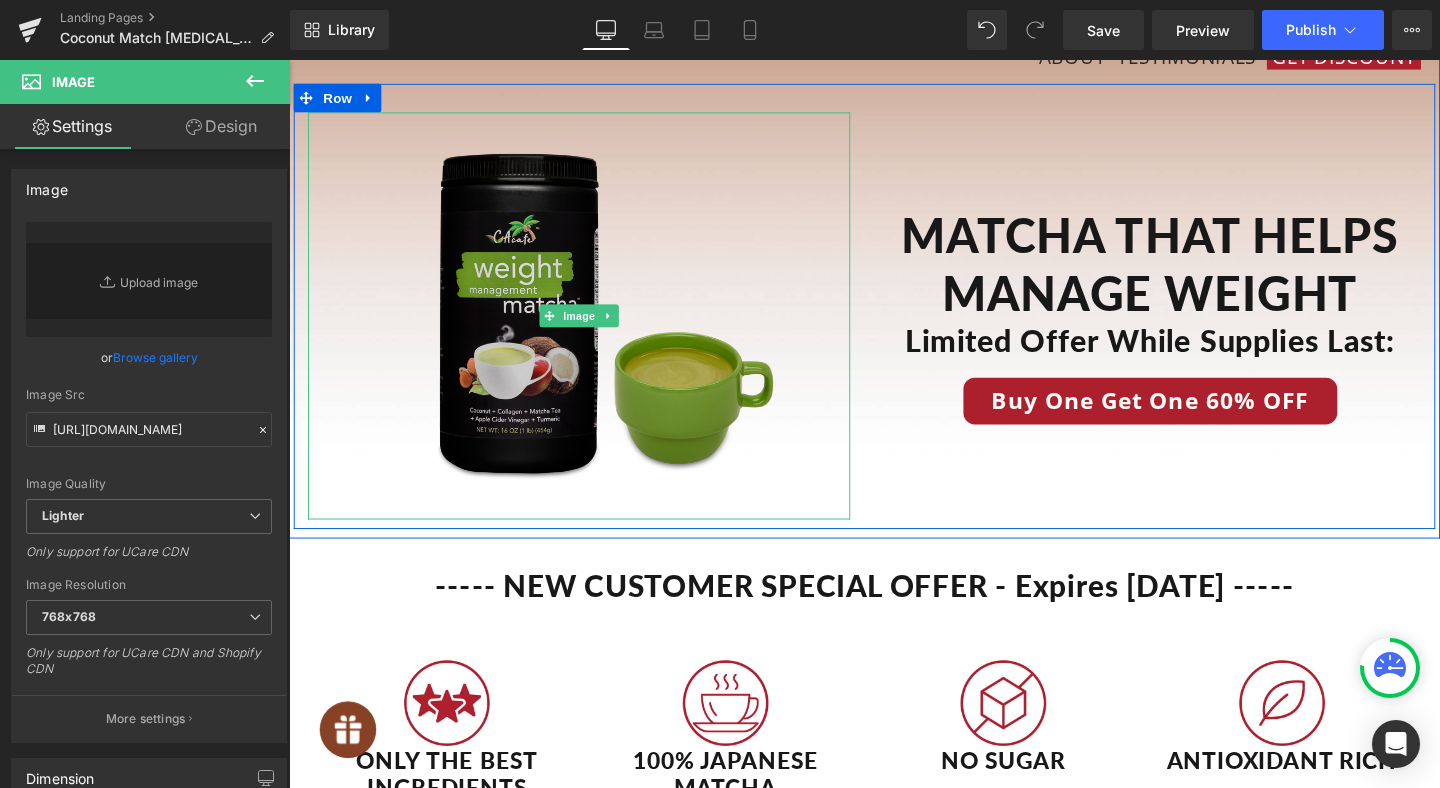 type on "[URL][DOMAIN_NAME]" 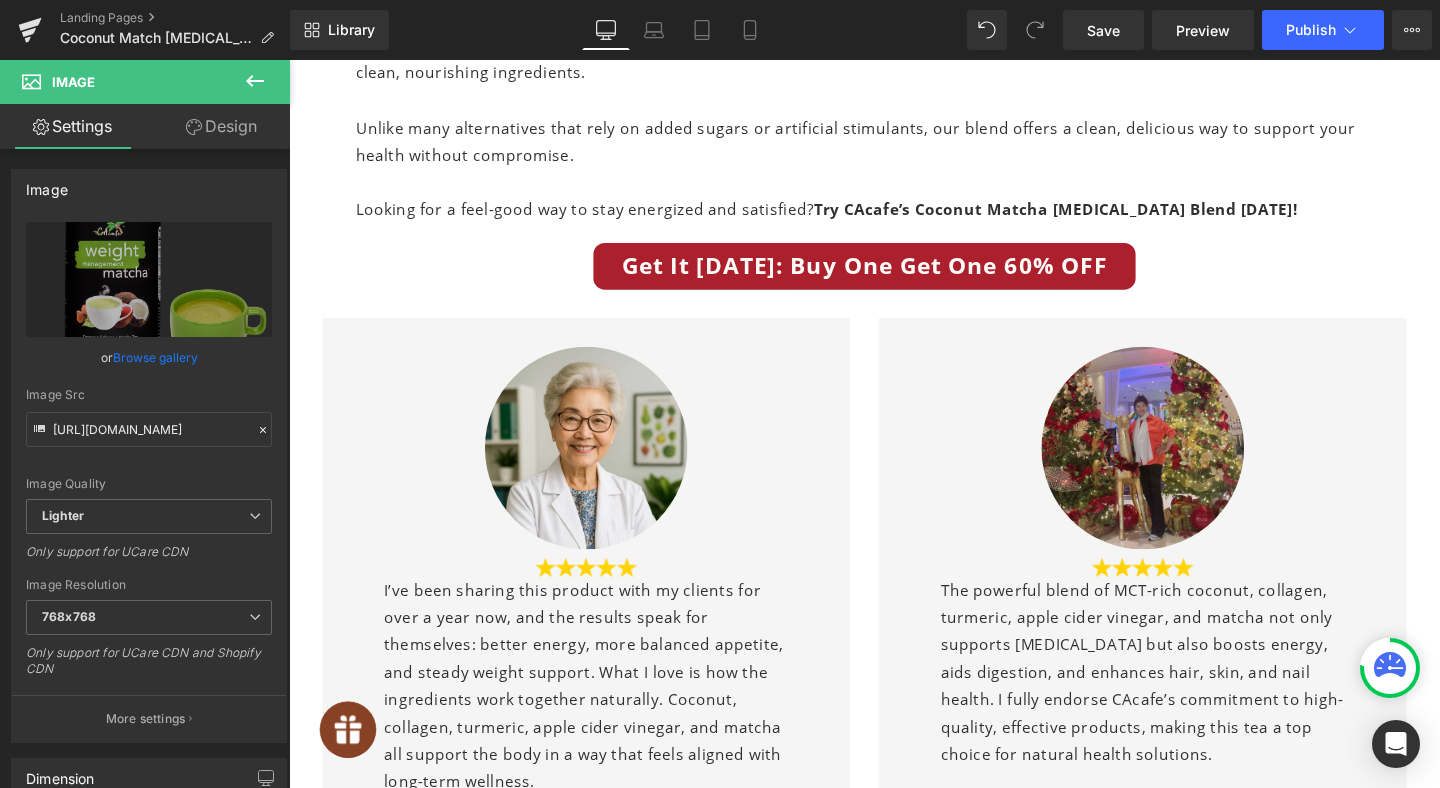 scroll, scrollTop: 2377, scrollLeft: 0, axis: vertical 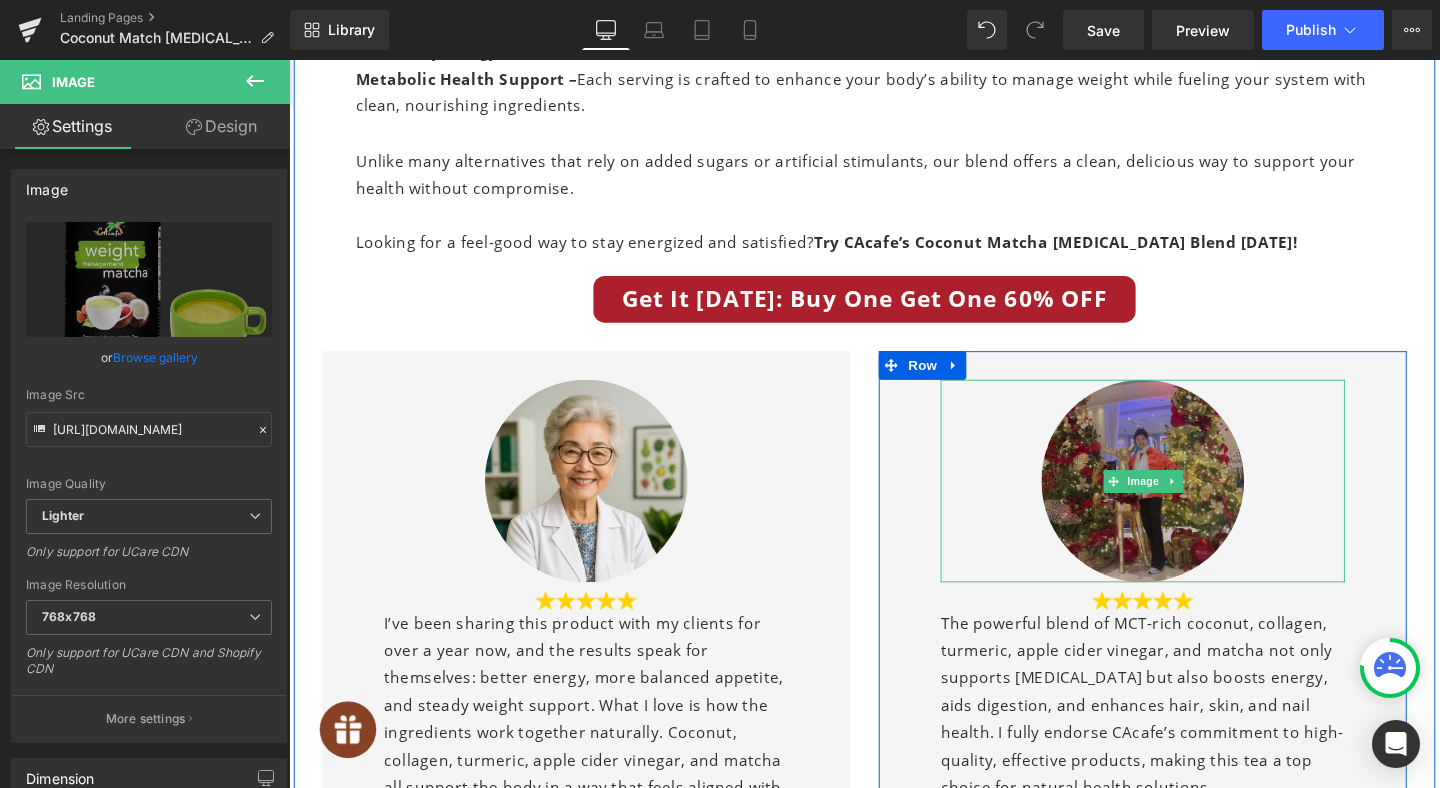 click at bounding box center [1186, 502] 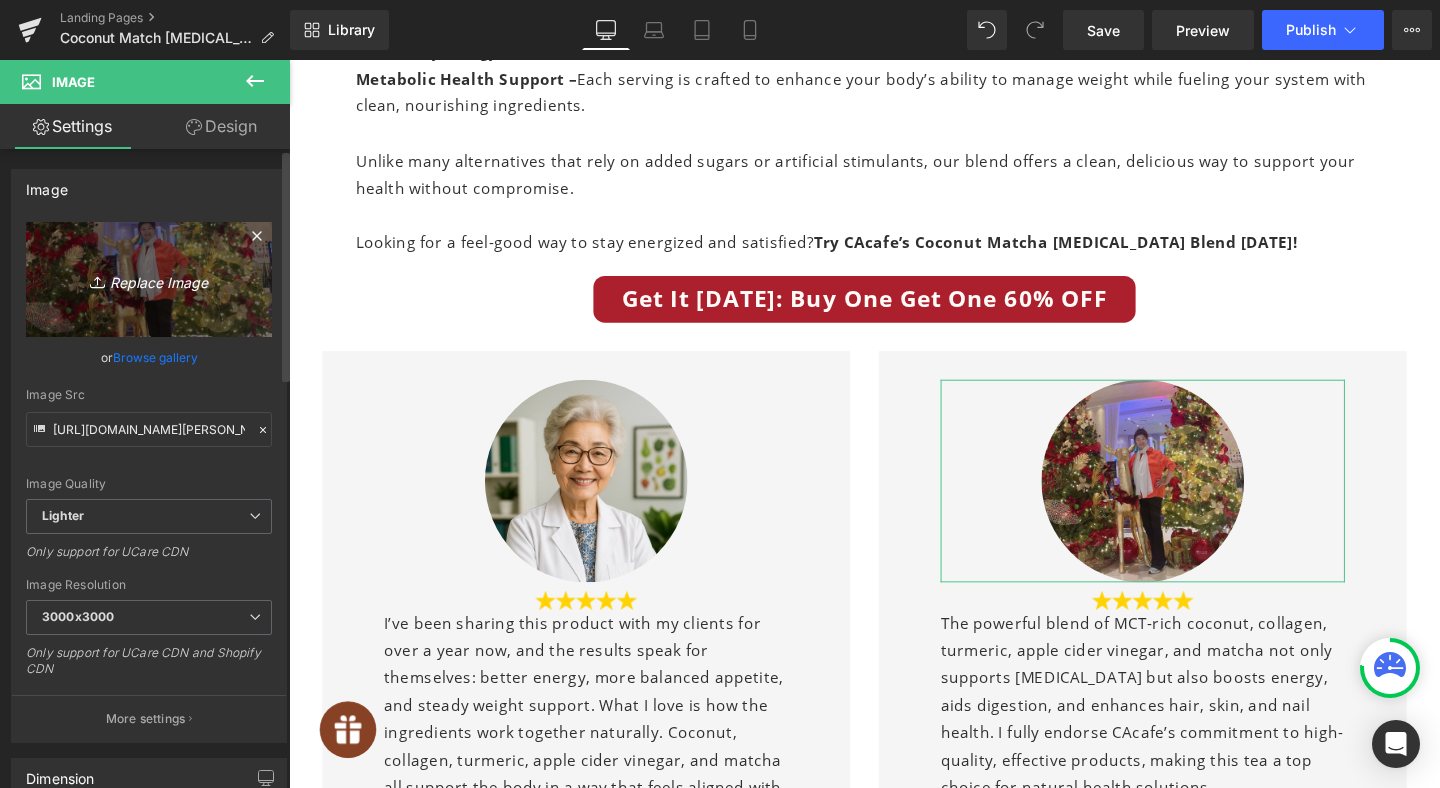 click on "Replace Image" at bounding box center (149, 279) 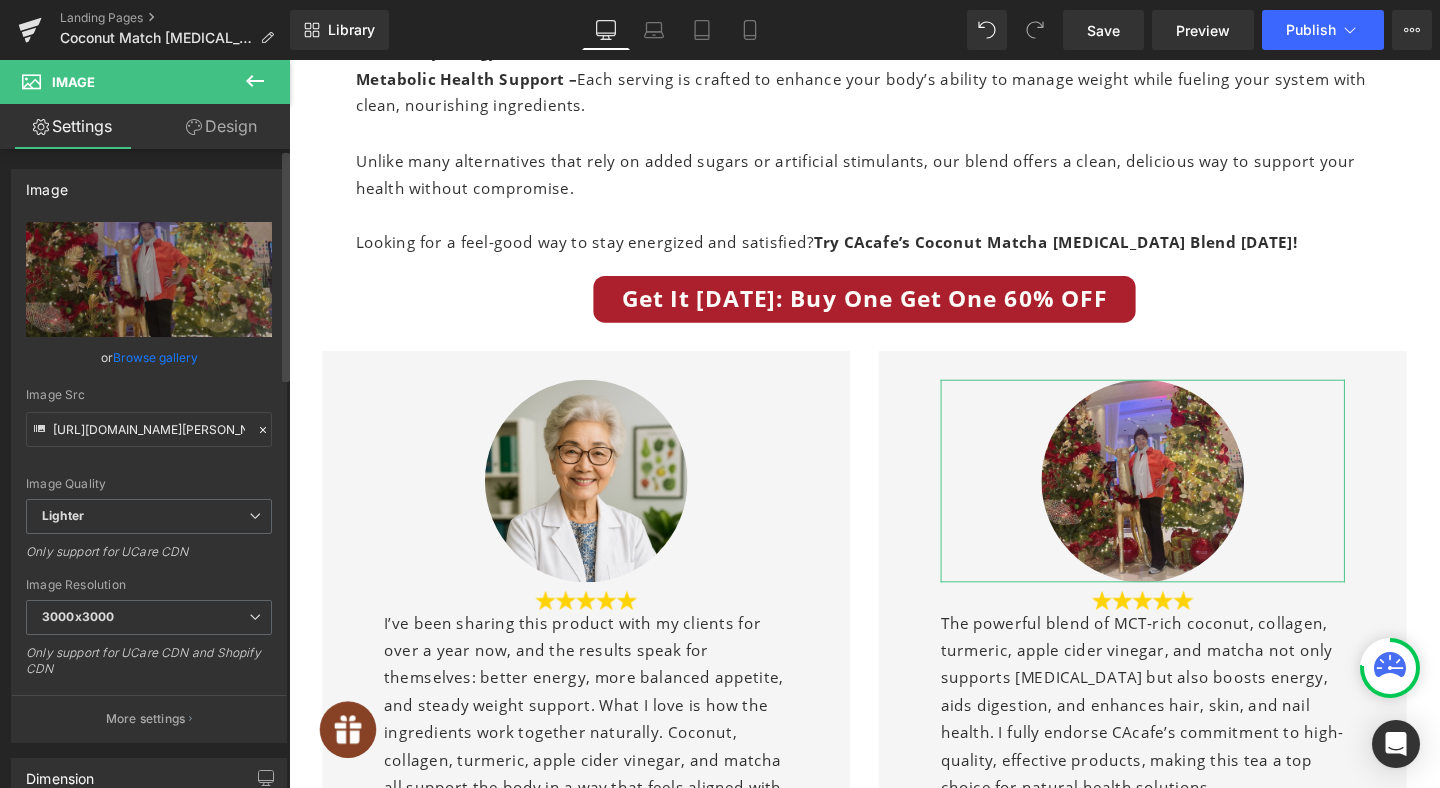 click on "Browse gallery" at bounding box center (155, 357) 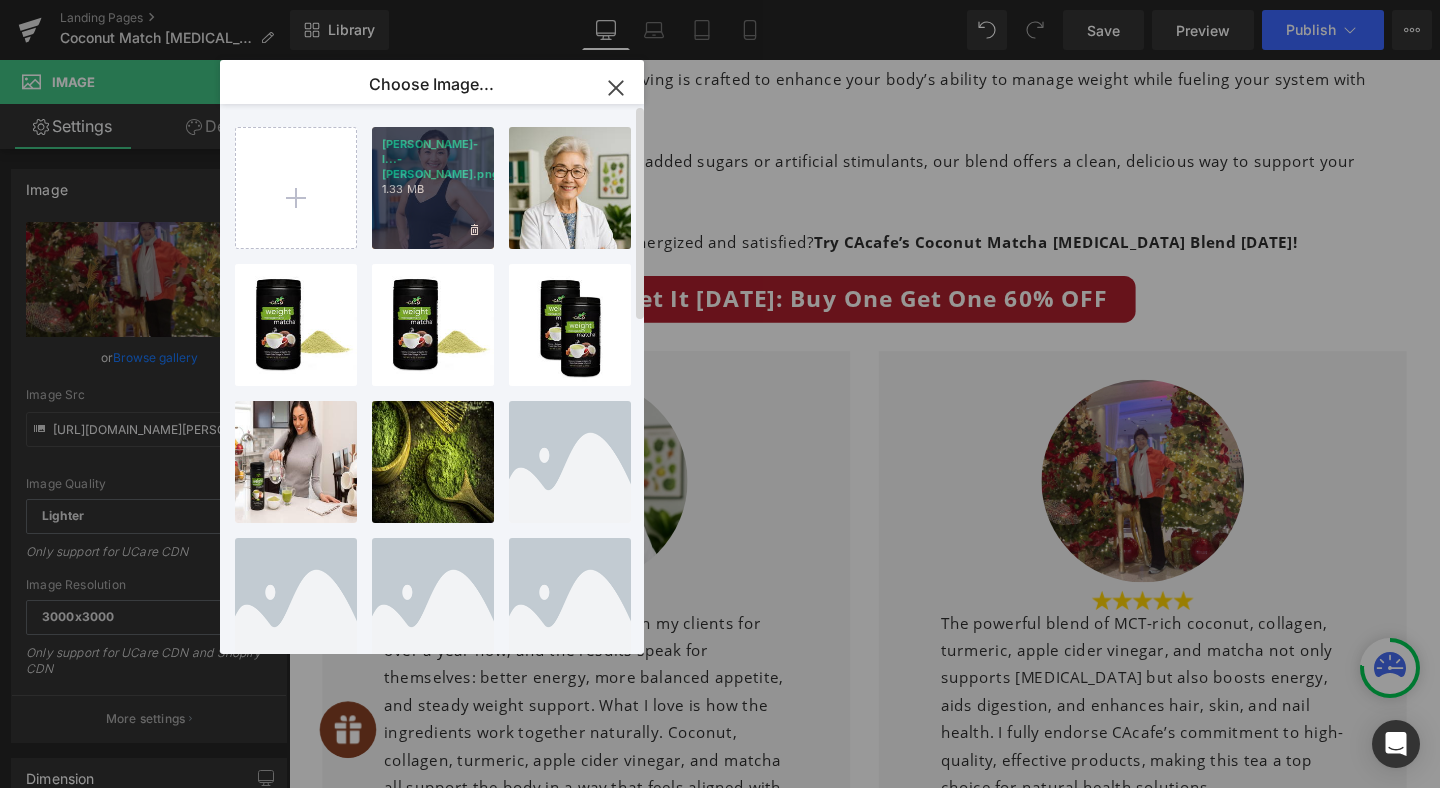 click on "[PERSON_NAME]-l...-[PERSON_NAME].png 1.33 MB" at bounding box center [433, 188] 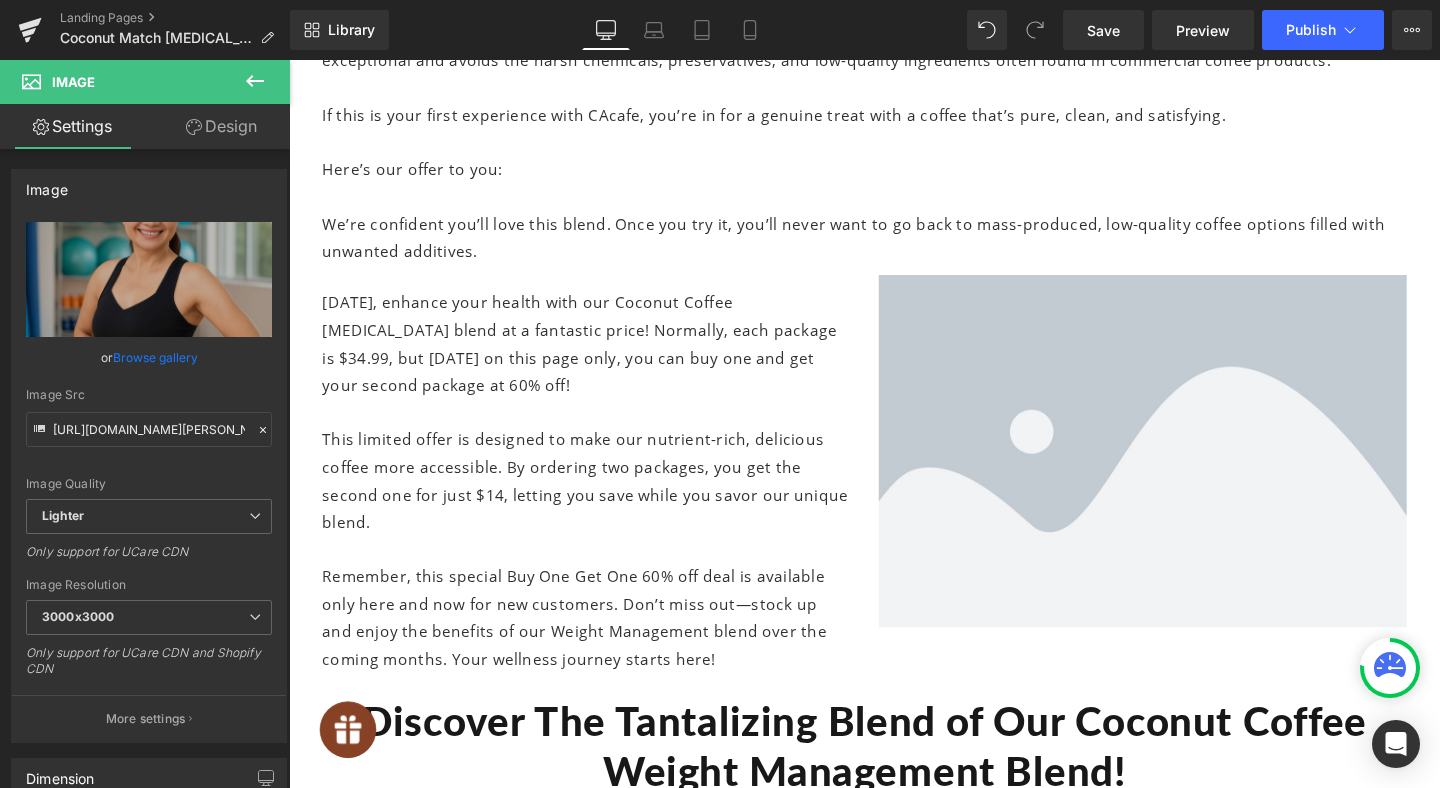 scroll, scrollTop: 8270, scrollLeft: 0, axis: vertical 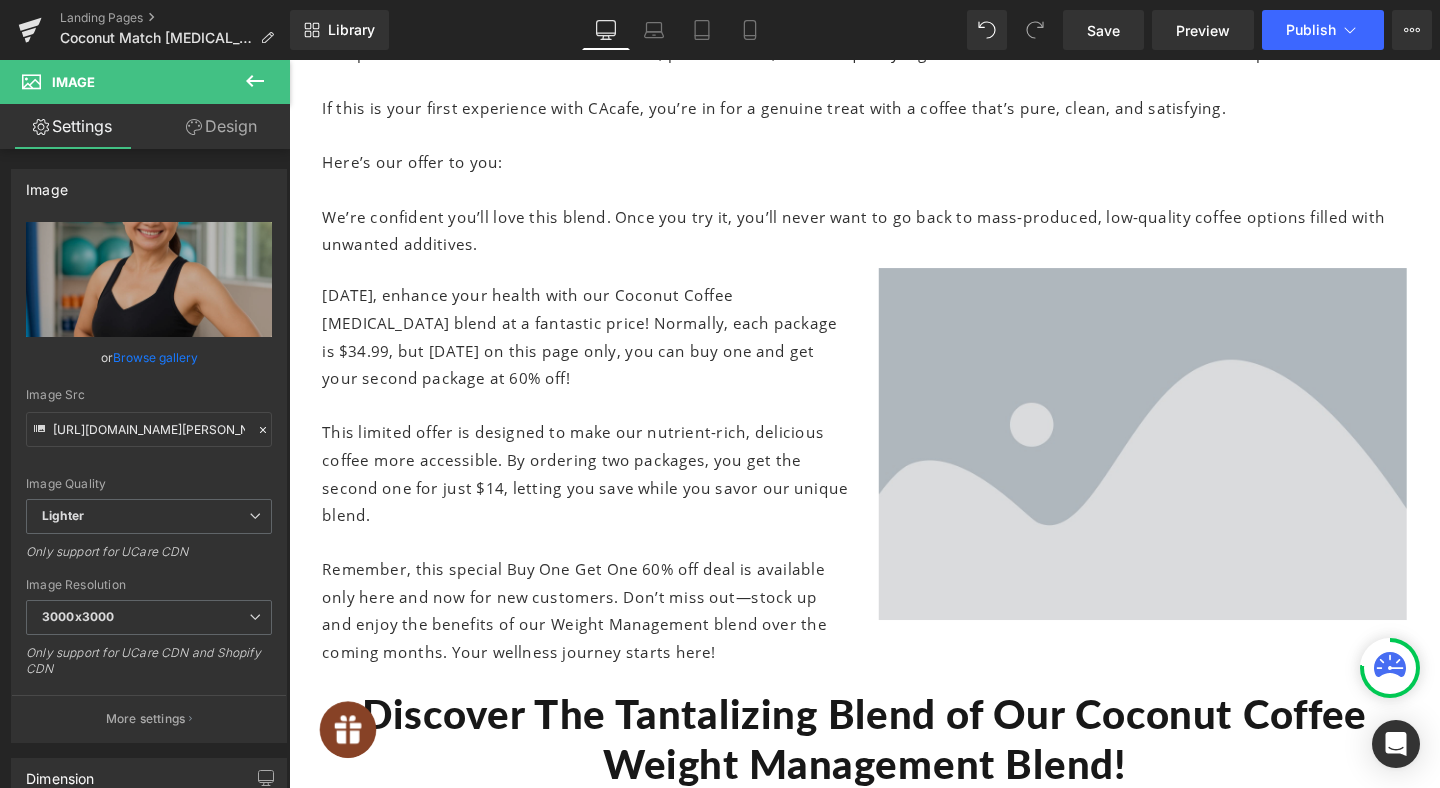 click at bounding box center [1186, 464] 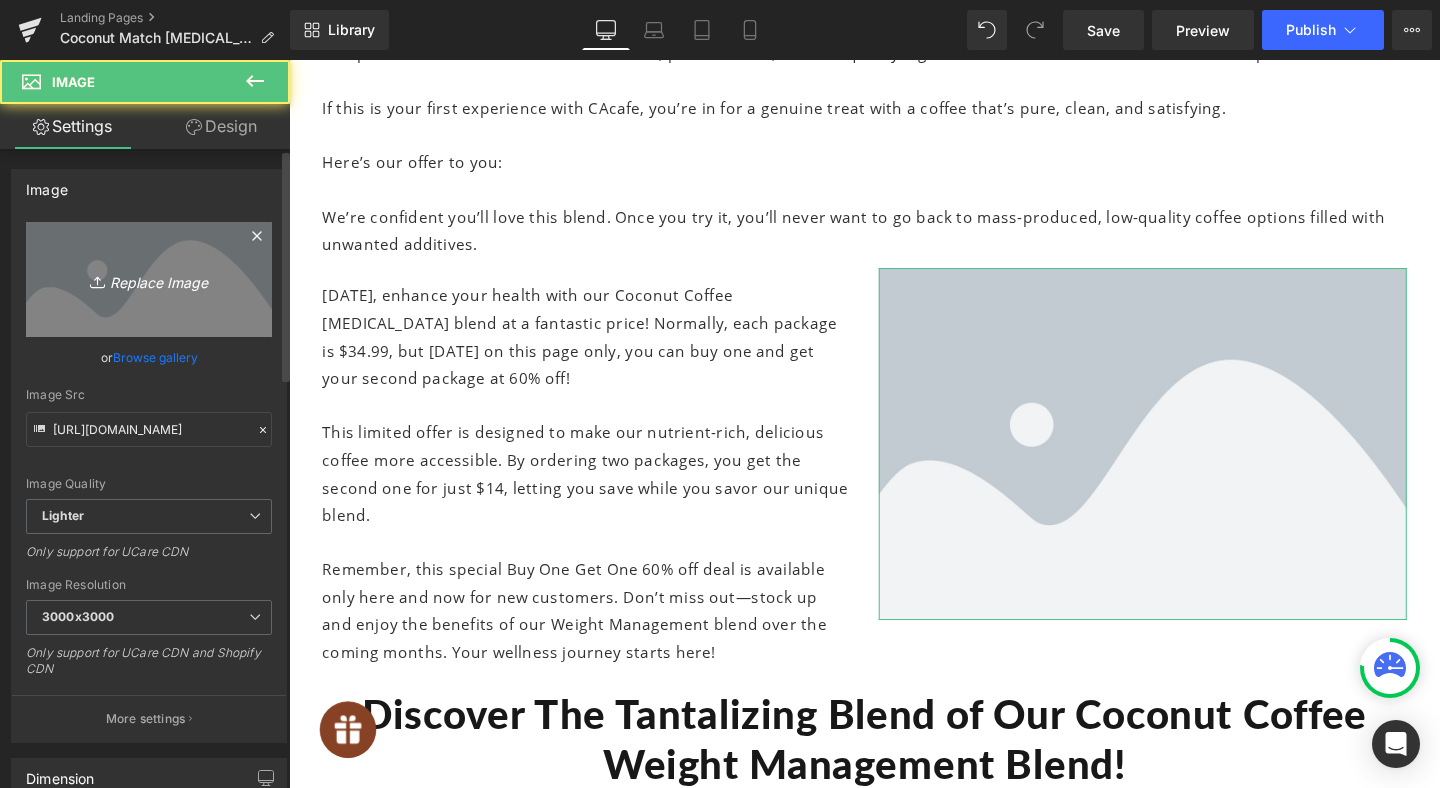 click on "Replace Image" at bounding box center (149, 279) 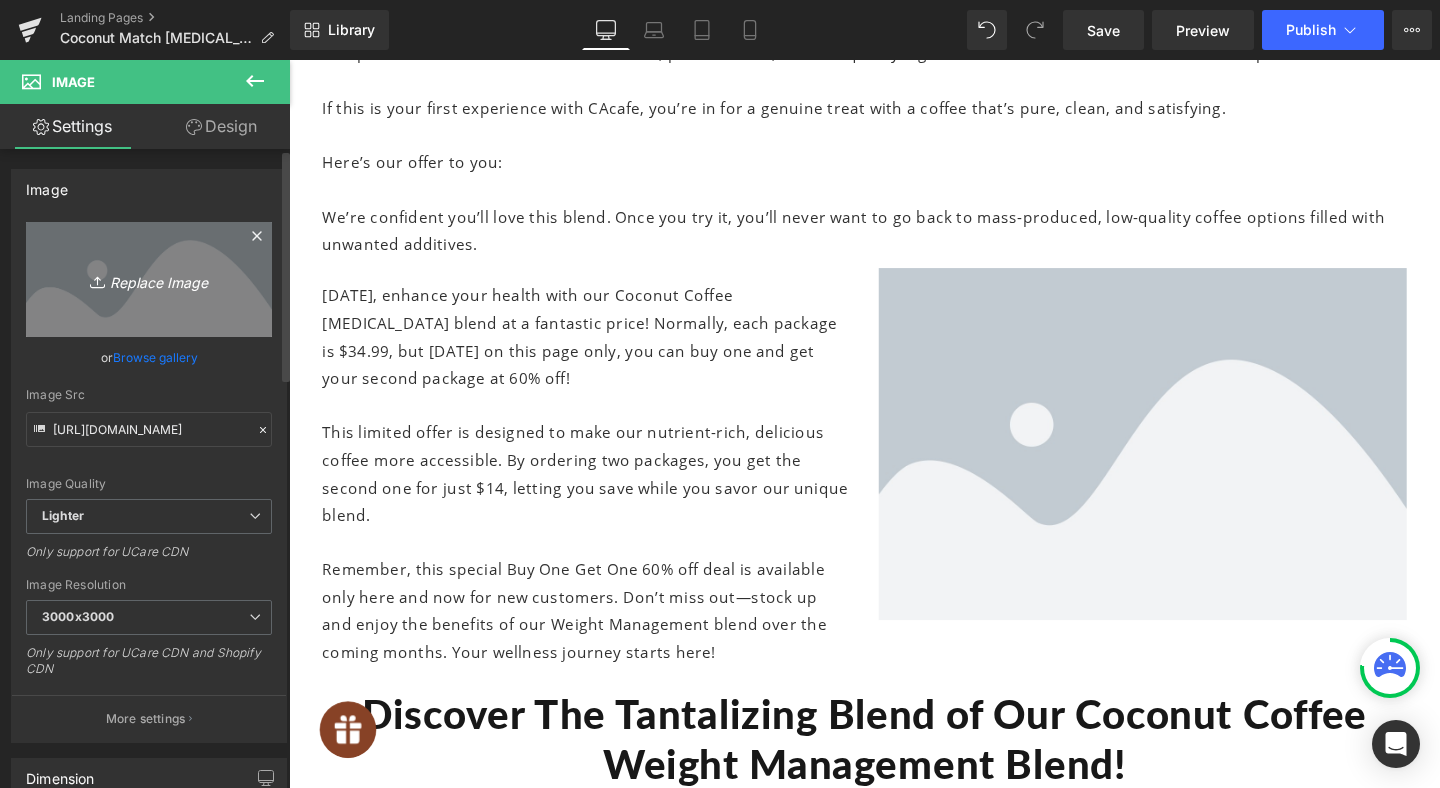 type on "C:\fakepath\CA-Cafe-Matcha-powder.png" 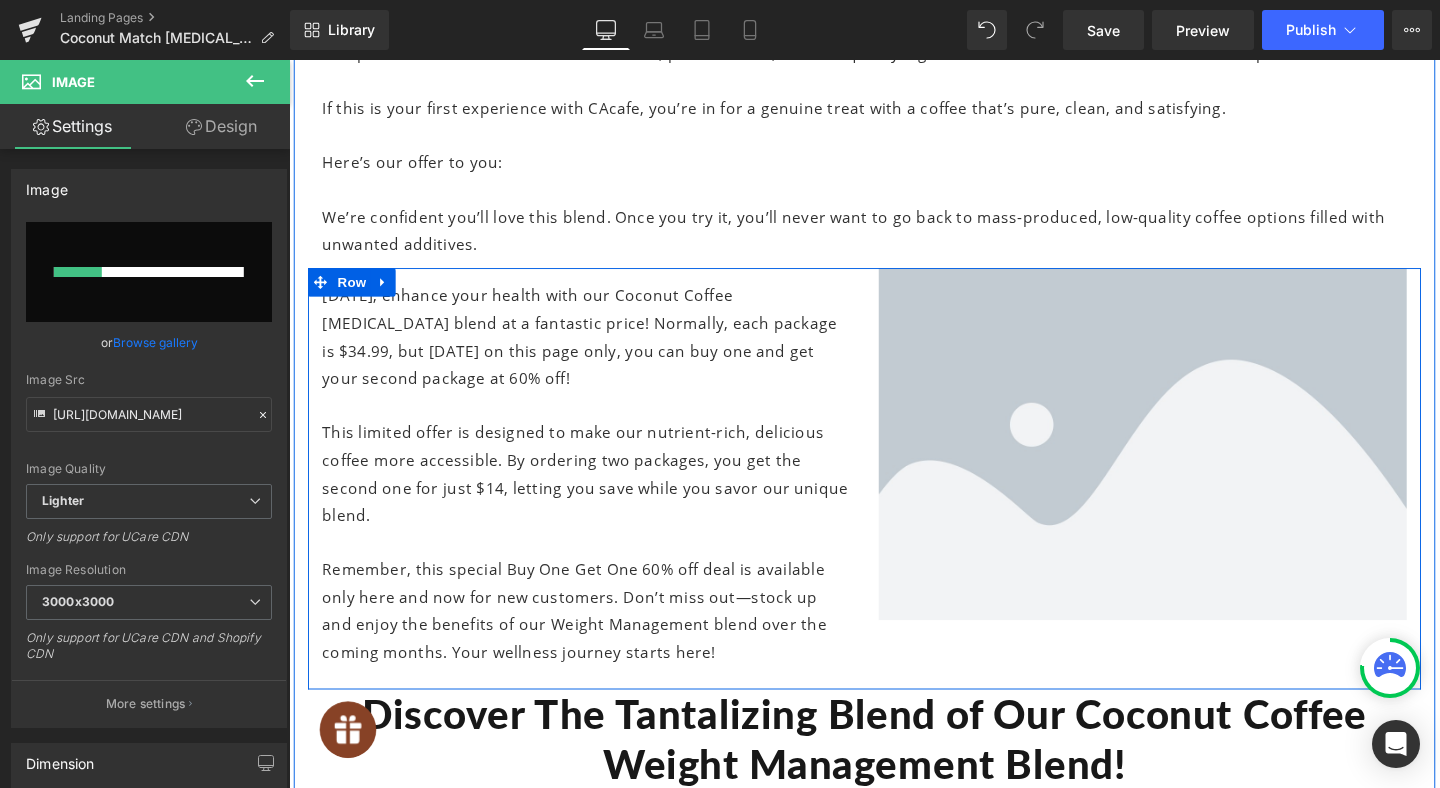 type 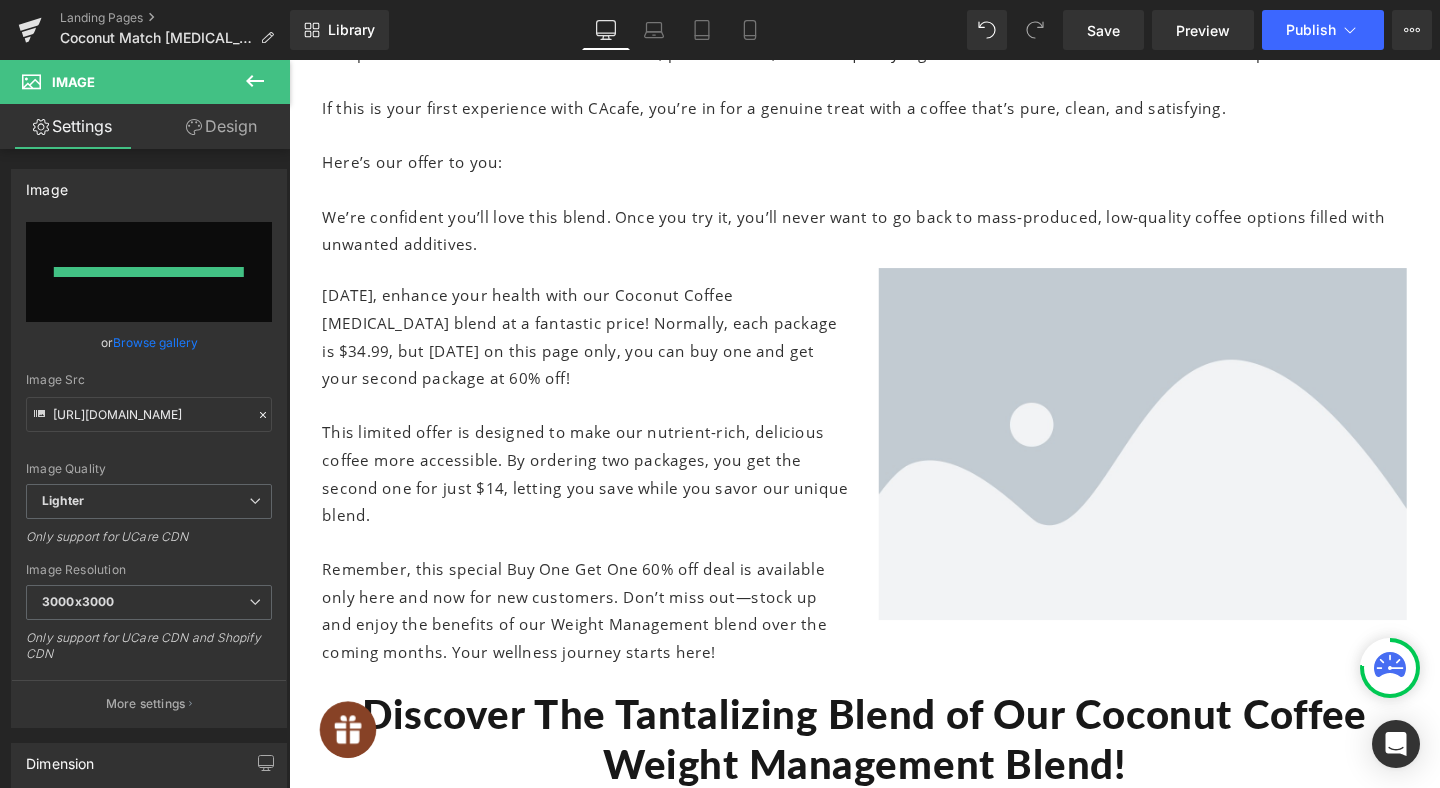 type on "[URL][DOMAIN_NAME]" 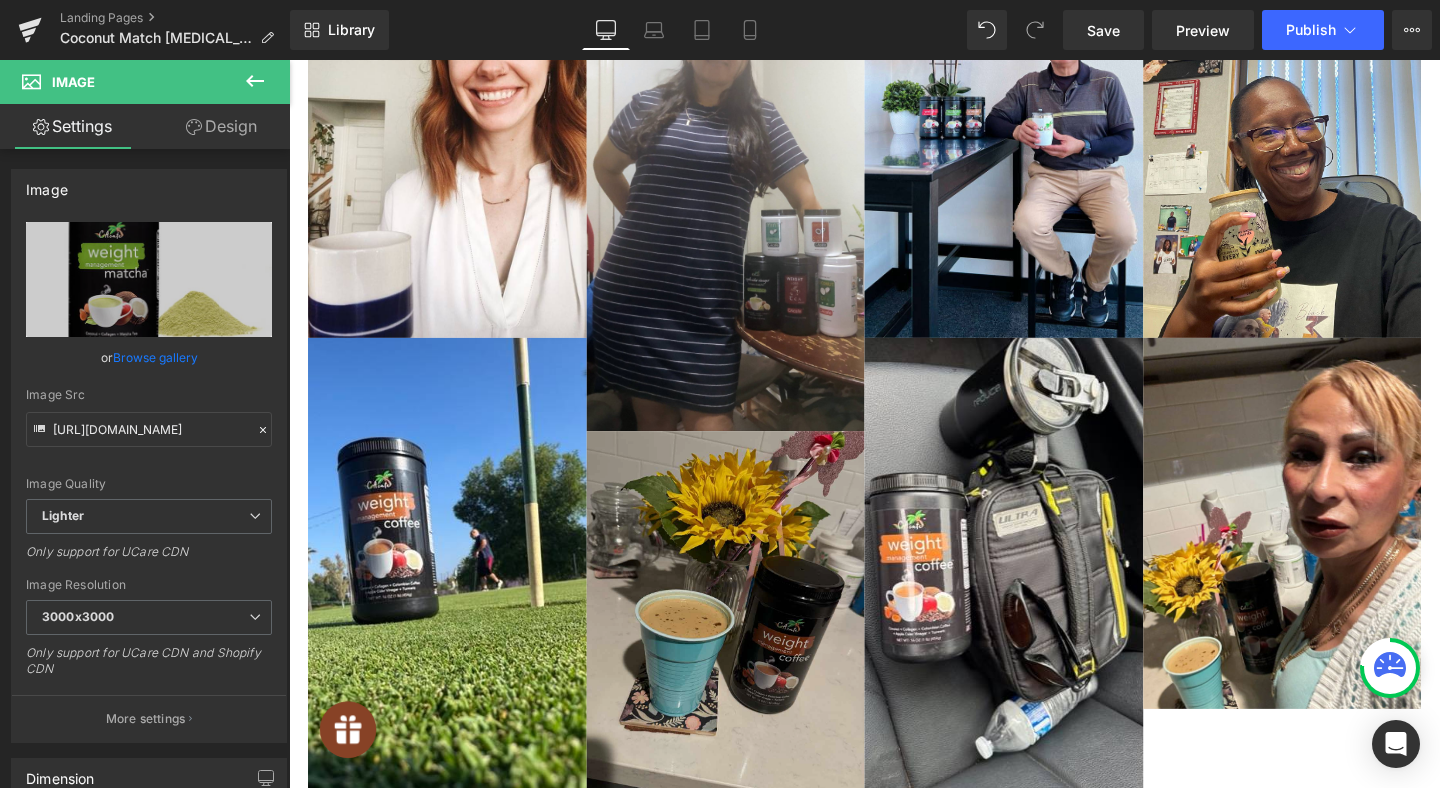 scroll, scrollTop: 0, scrollLeft: 0, axis: both 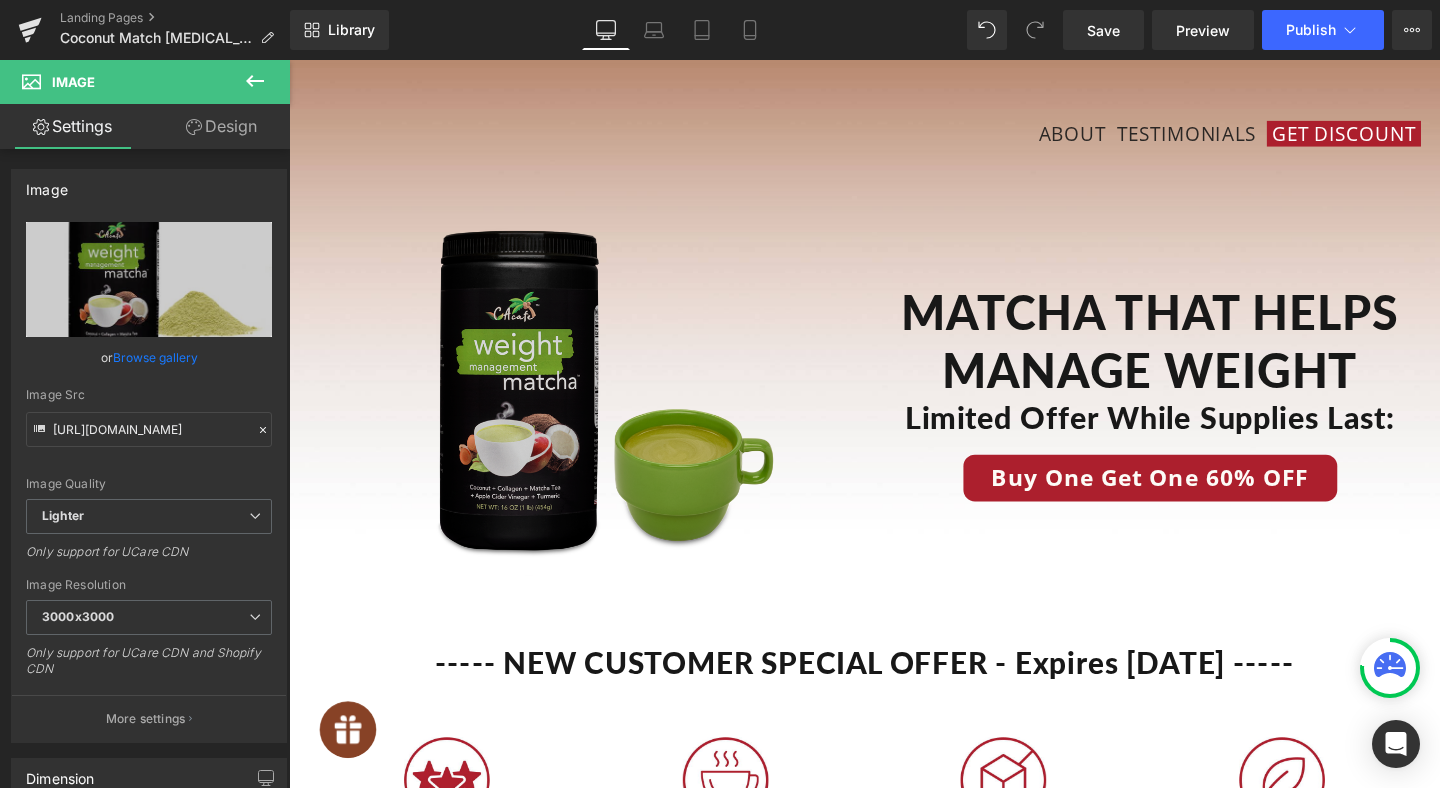 click at bounding box center (594, 410) 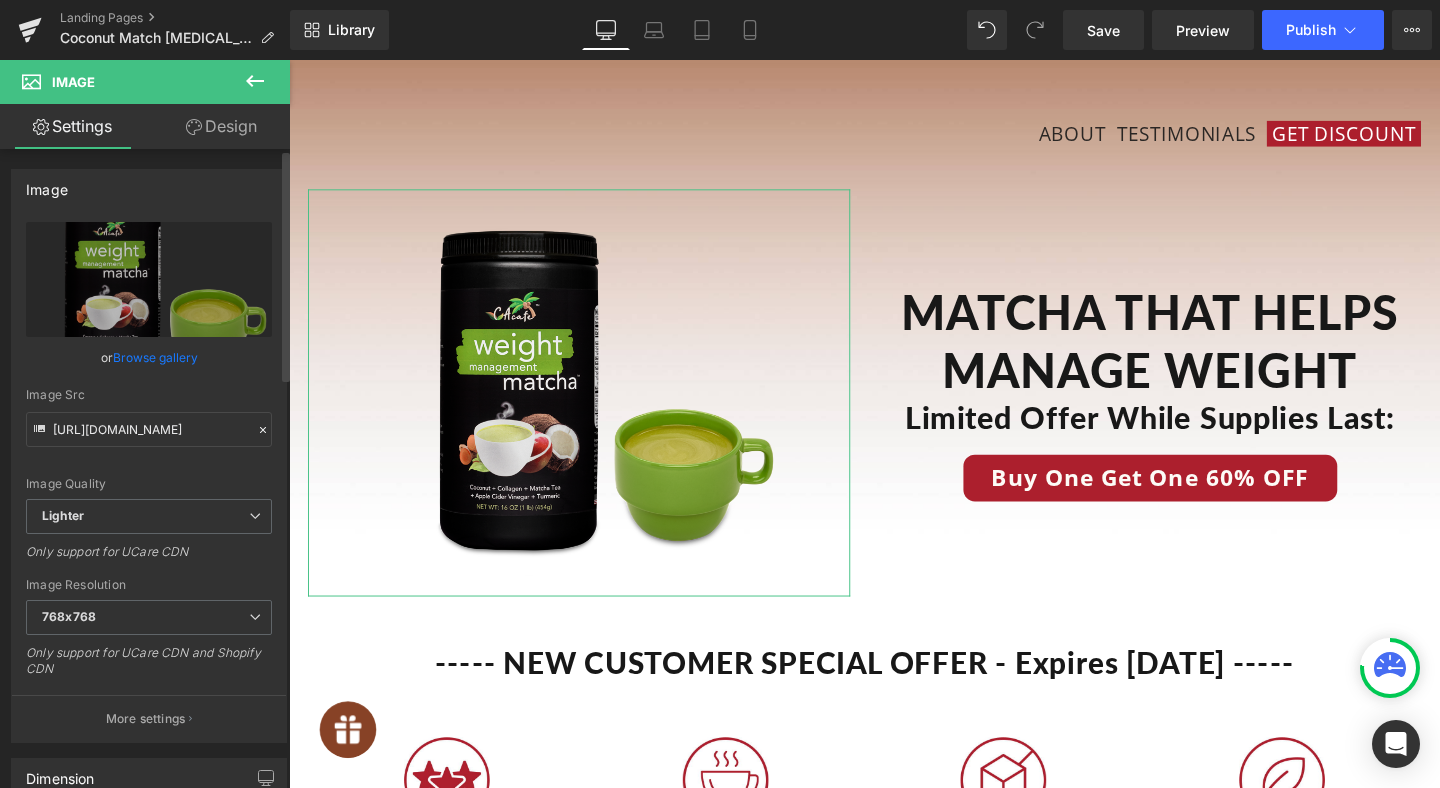 click on "Browse gallery" at bounding box center (155, 357) 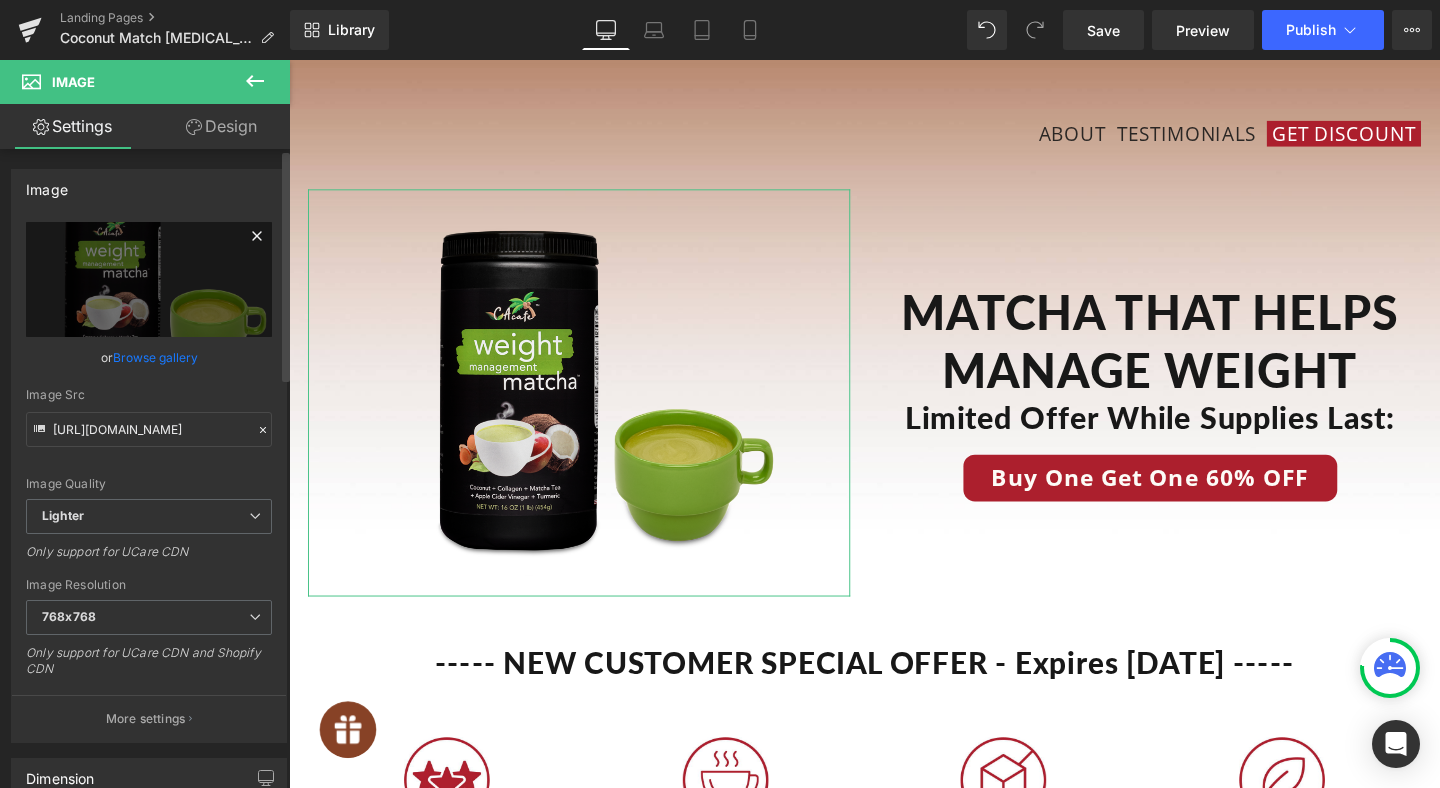 click 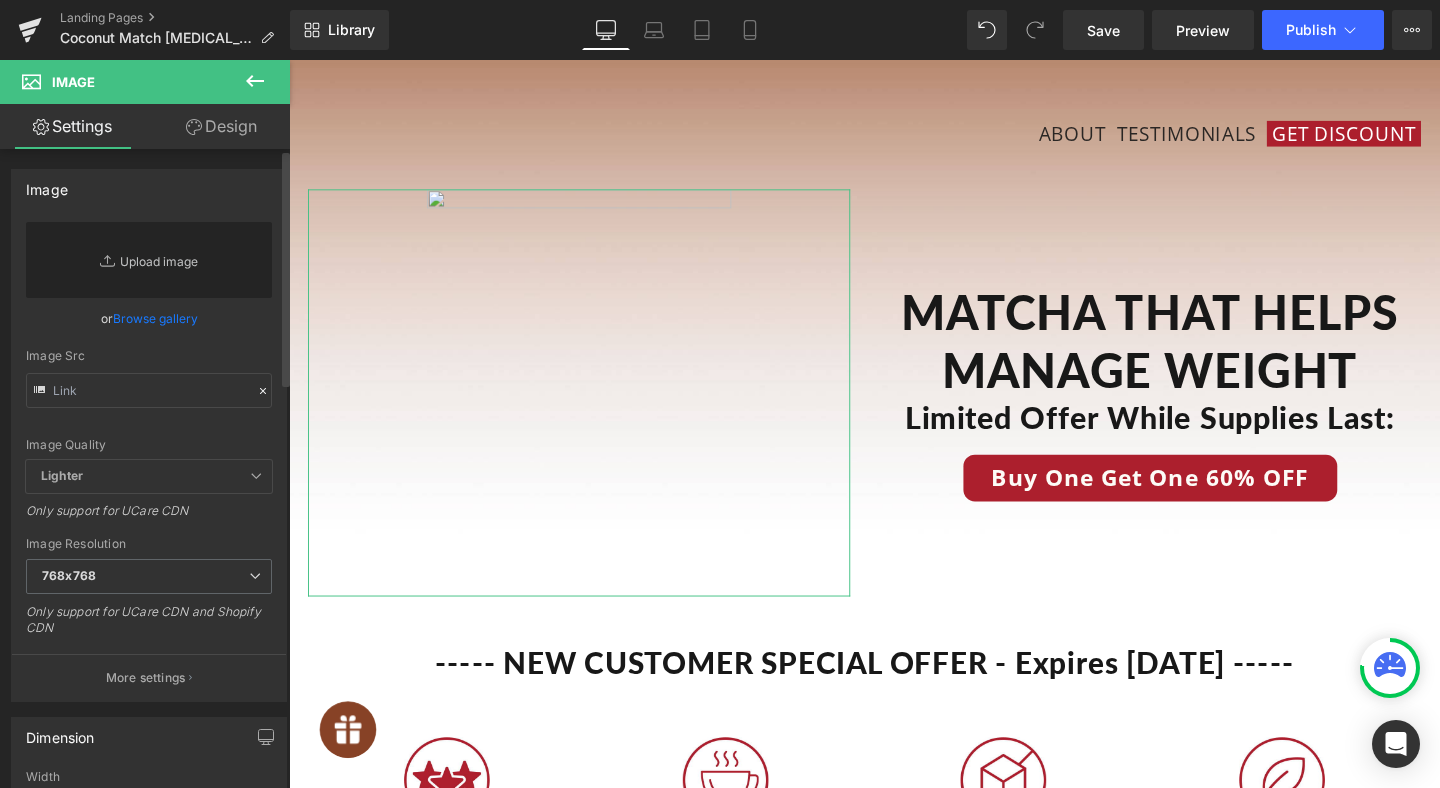 click on "Replace Image" at bounding box center [149, 260] 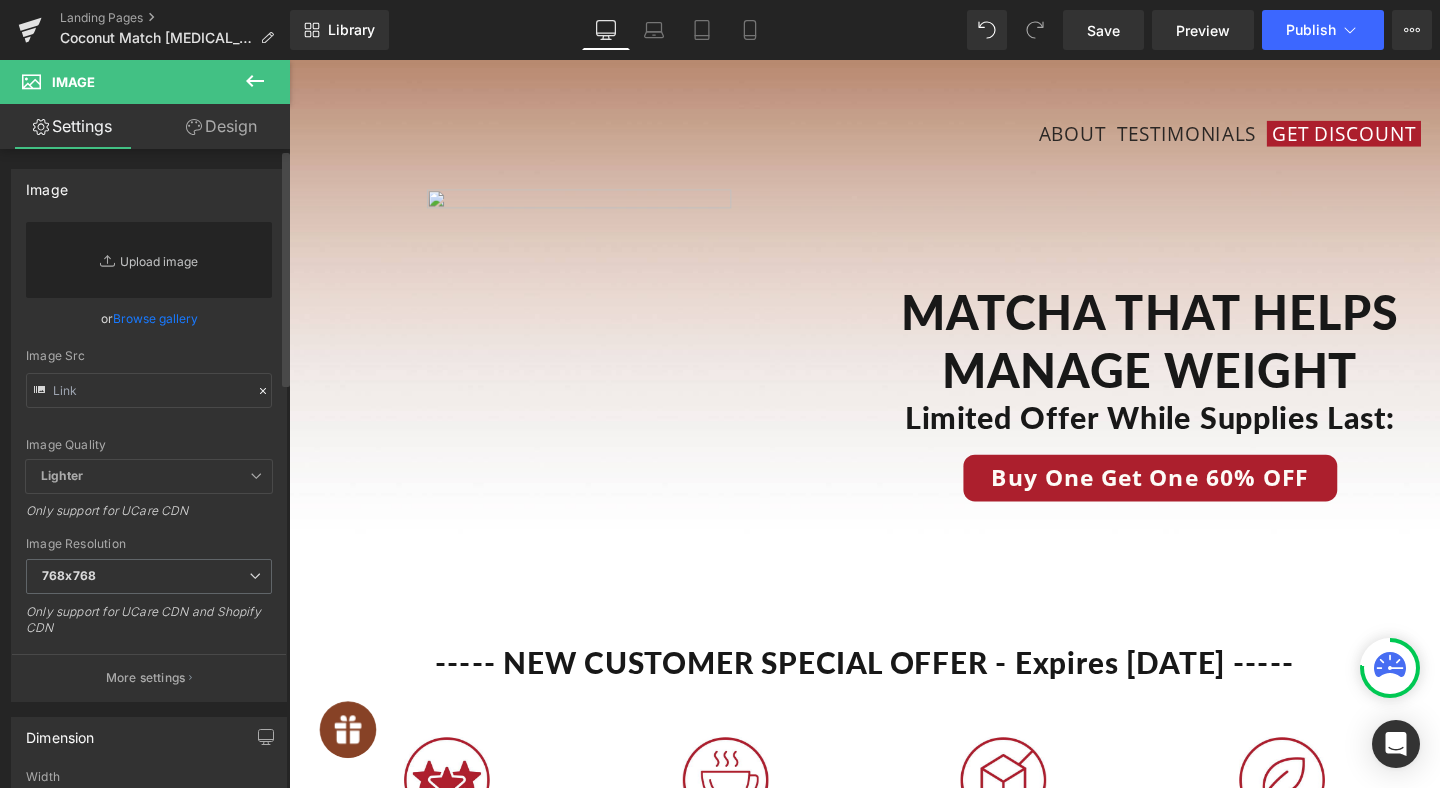 type on "C:\fakepath\CA-Cafe-Matcha-and-Cup-lp.png" 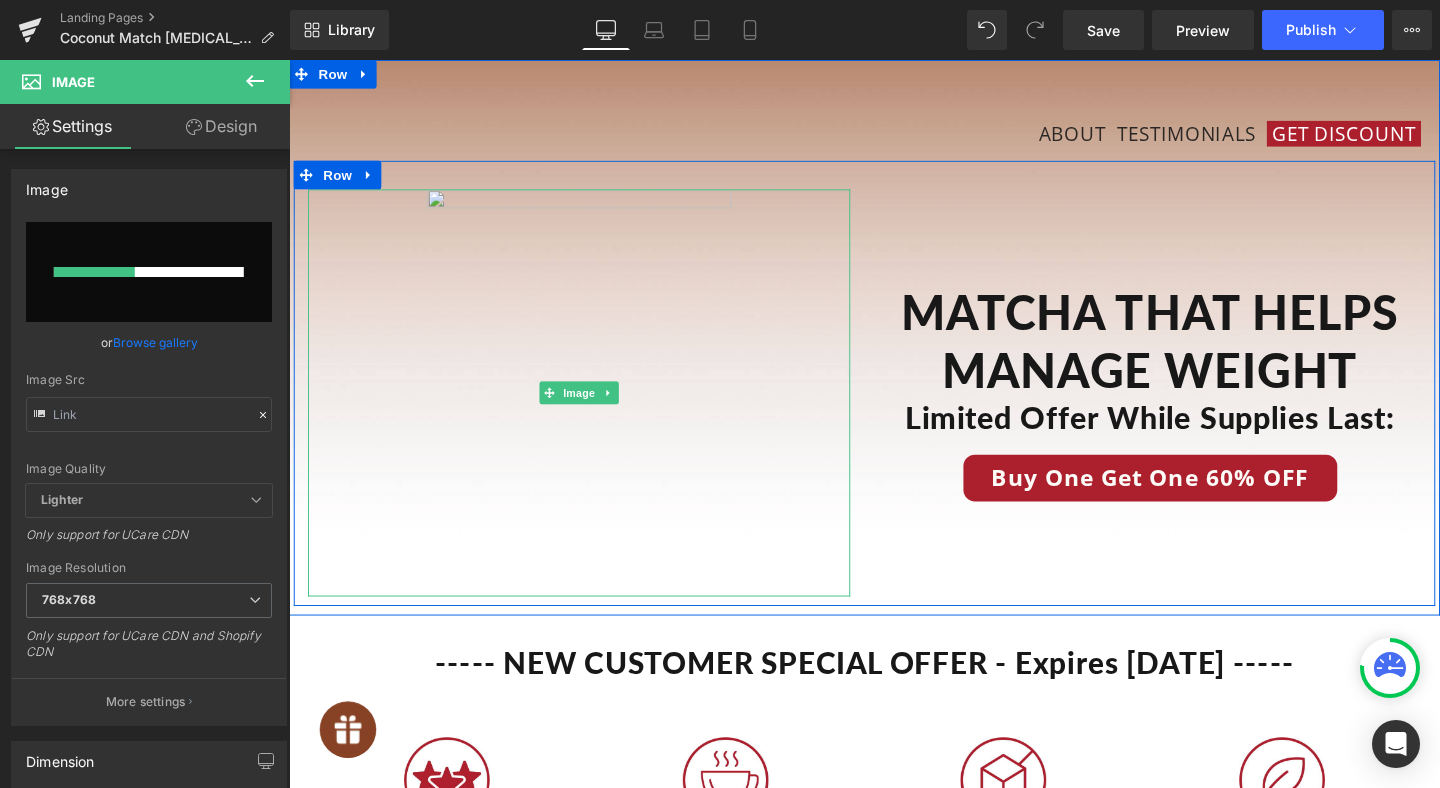type 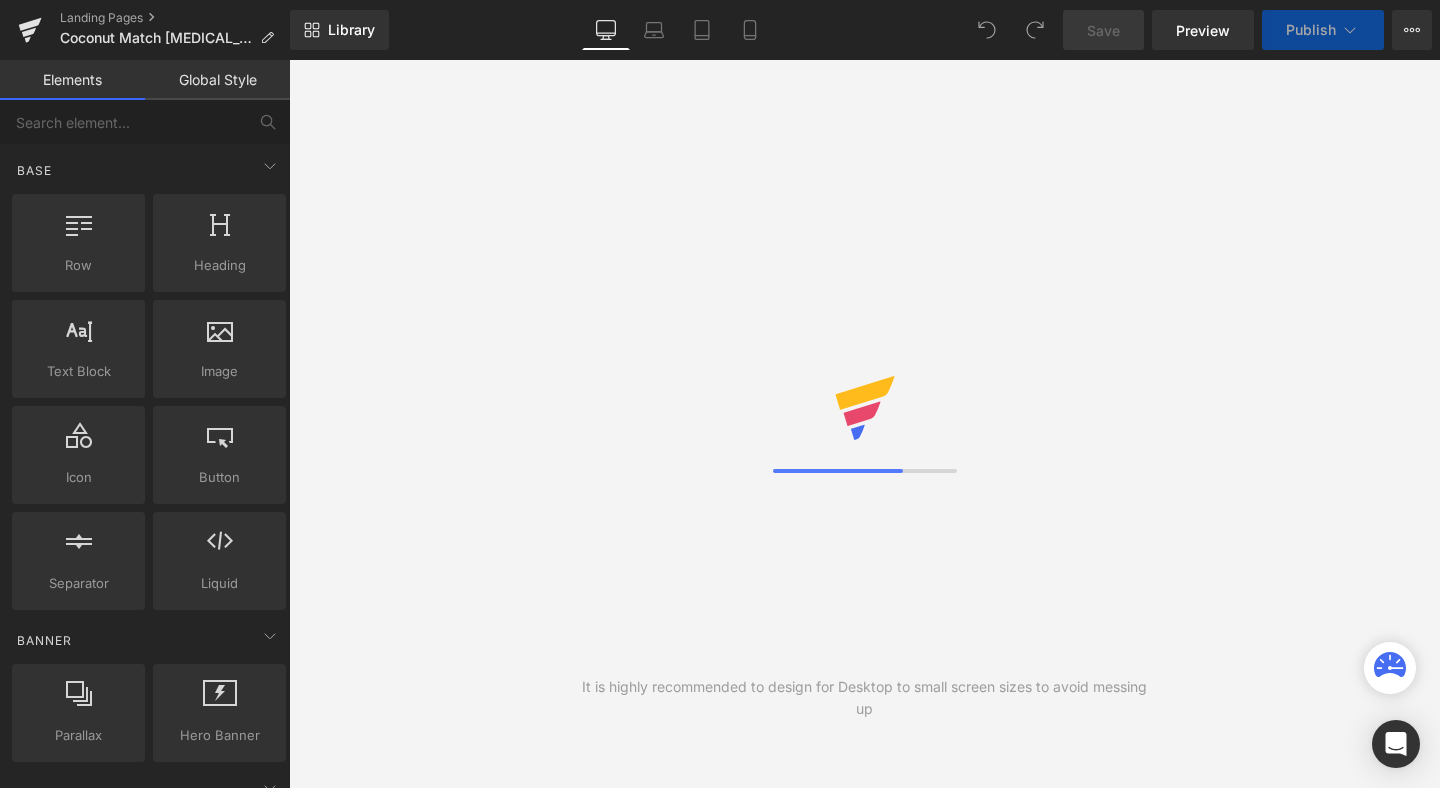 scroll, scrollTop: 0, scrollLeft: 0, axis: both 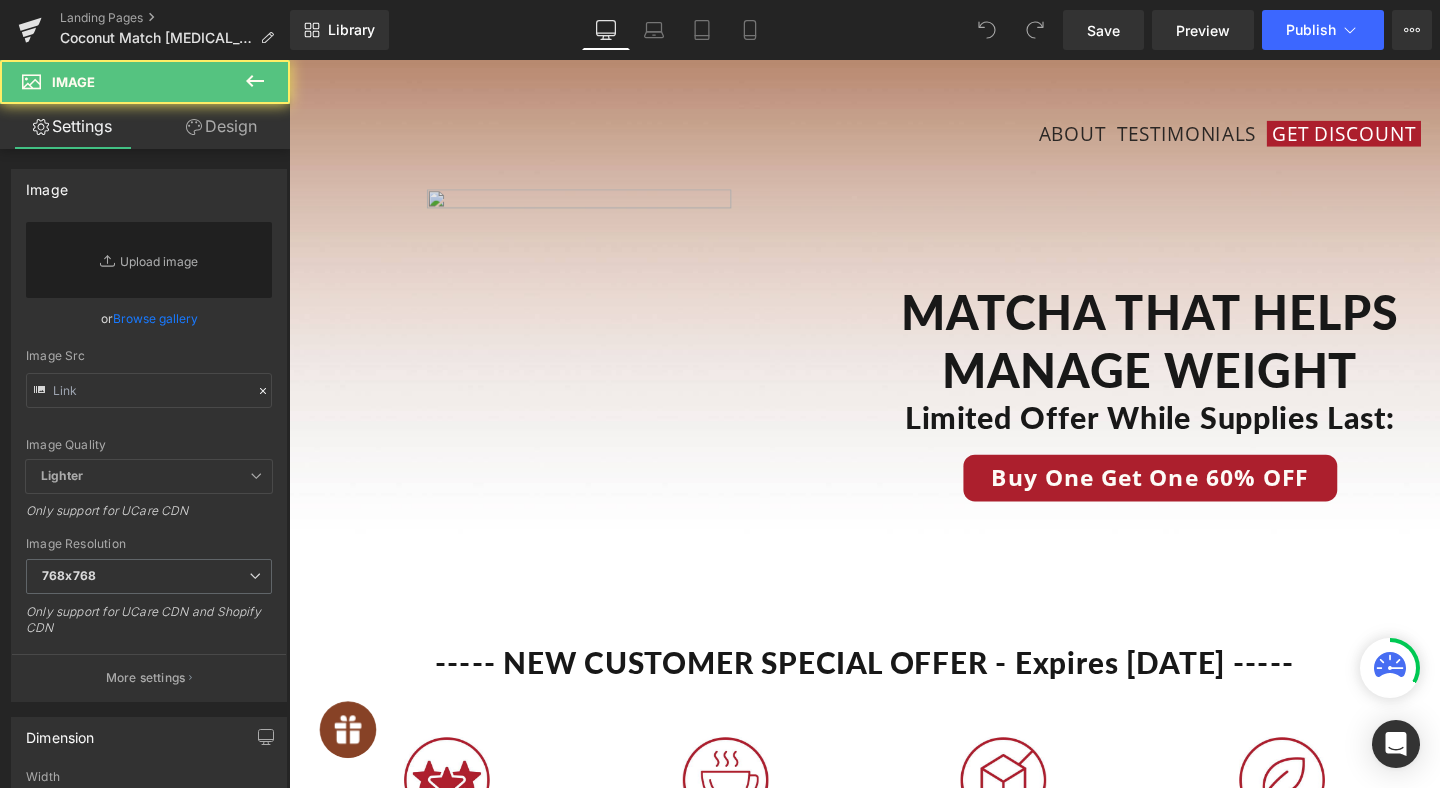 click at bounding box center [594, 410] 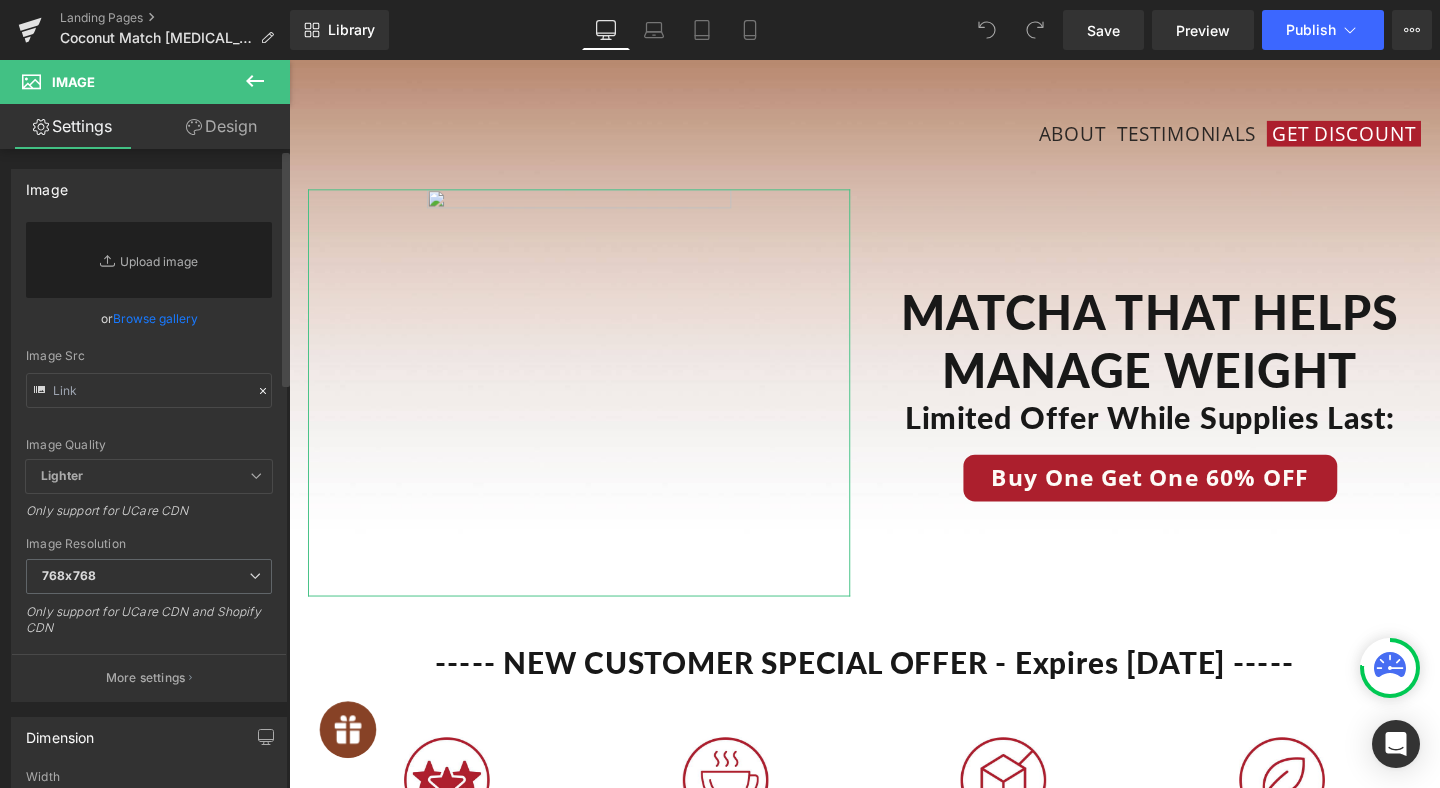 click on "Browse gallery" at bounding box center [155, 318] 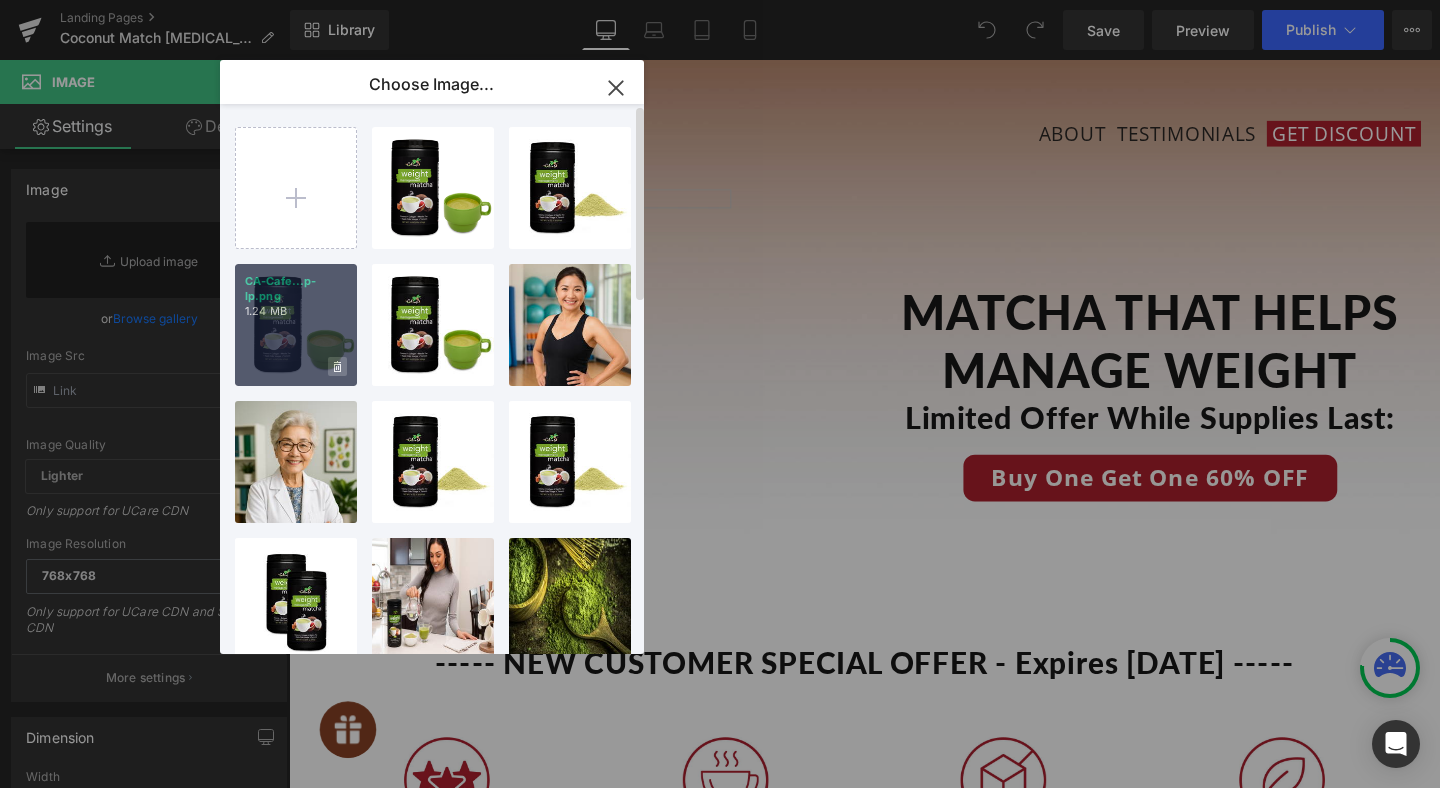click 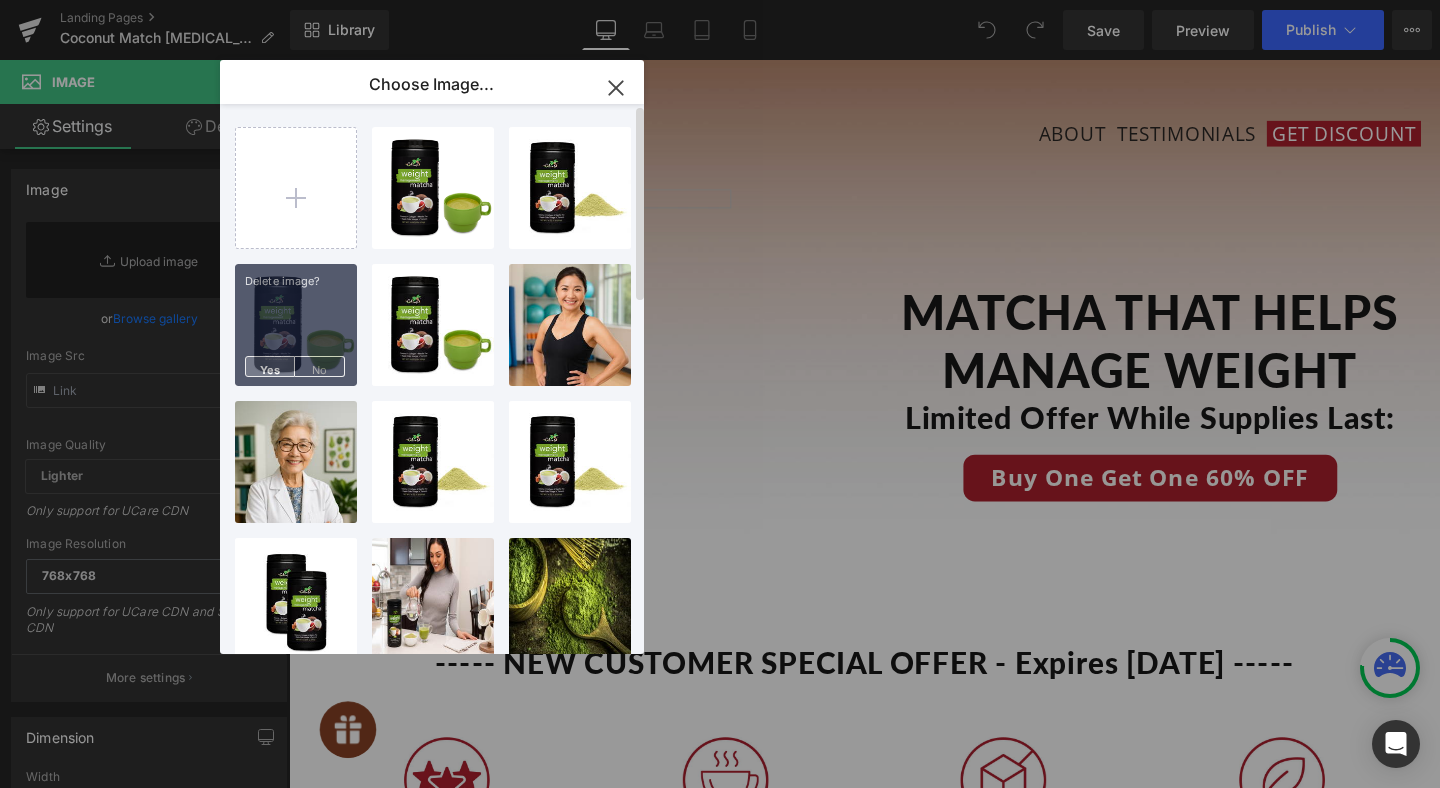 click on "Yes" at bounding box center (270, 366) 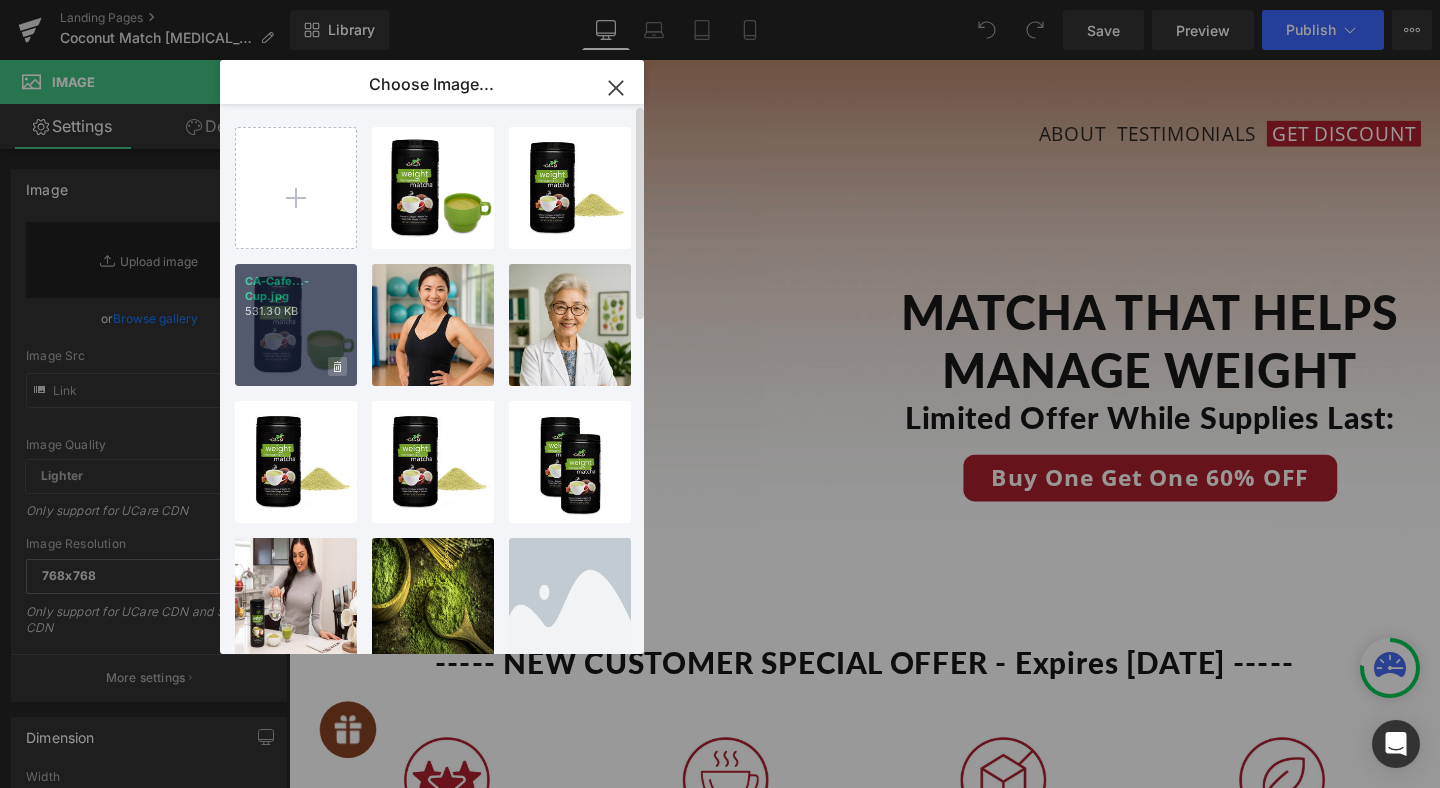 click 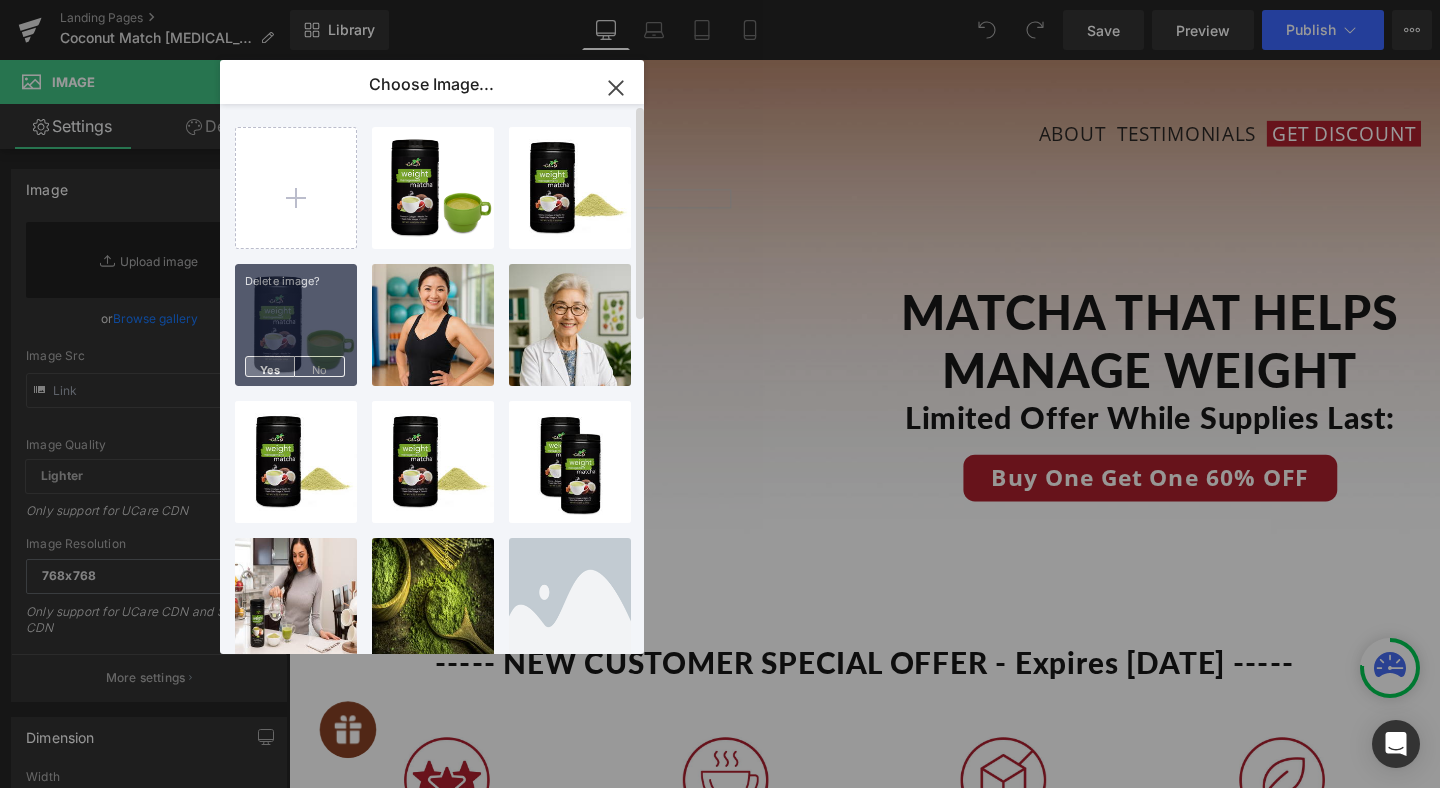 click on "Yes" at bounding box center (270, 366) 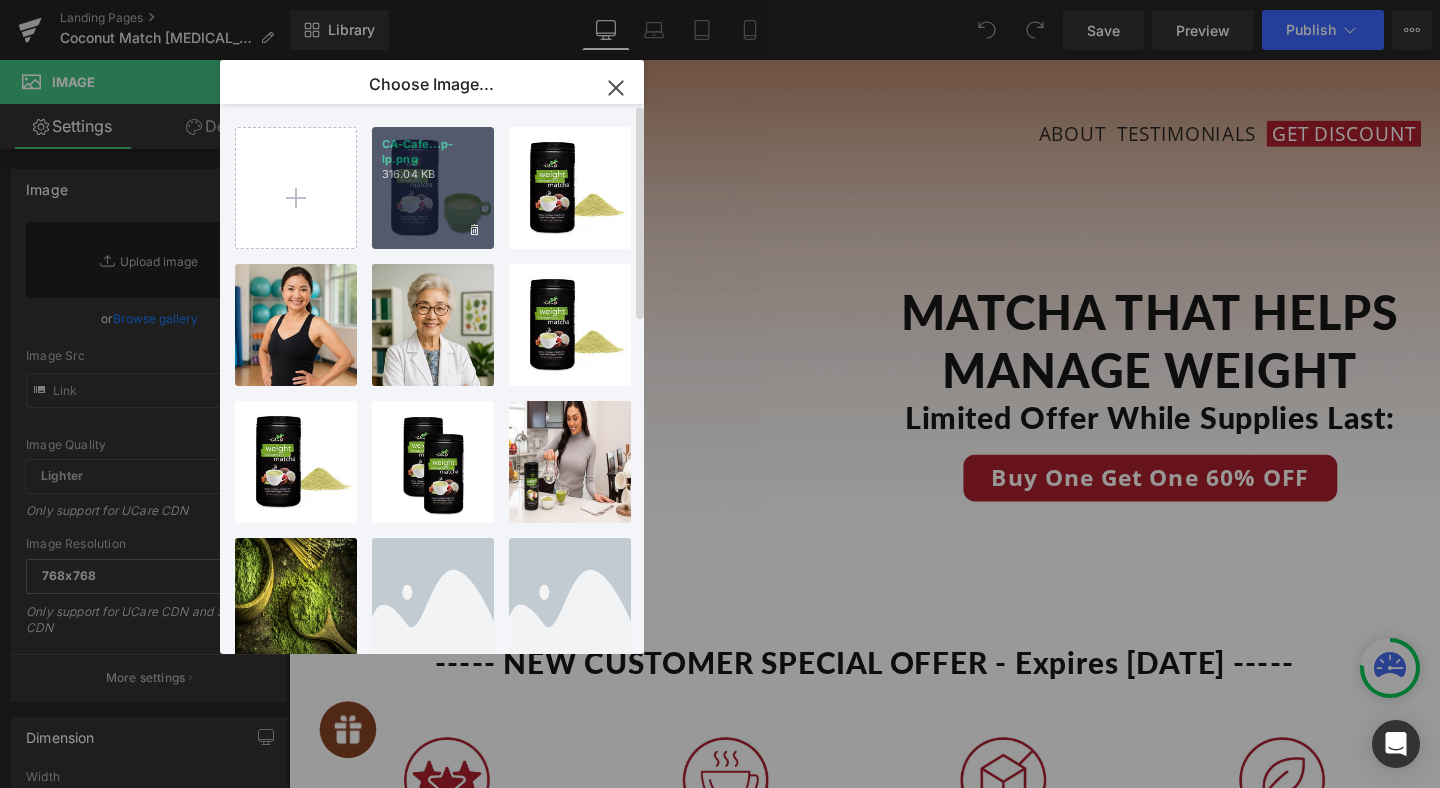 click on "CA-Cafe...p-lp.png 316.04 KB" at bounding box center [433, 188] 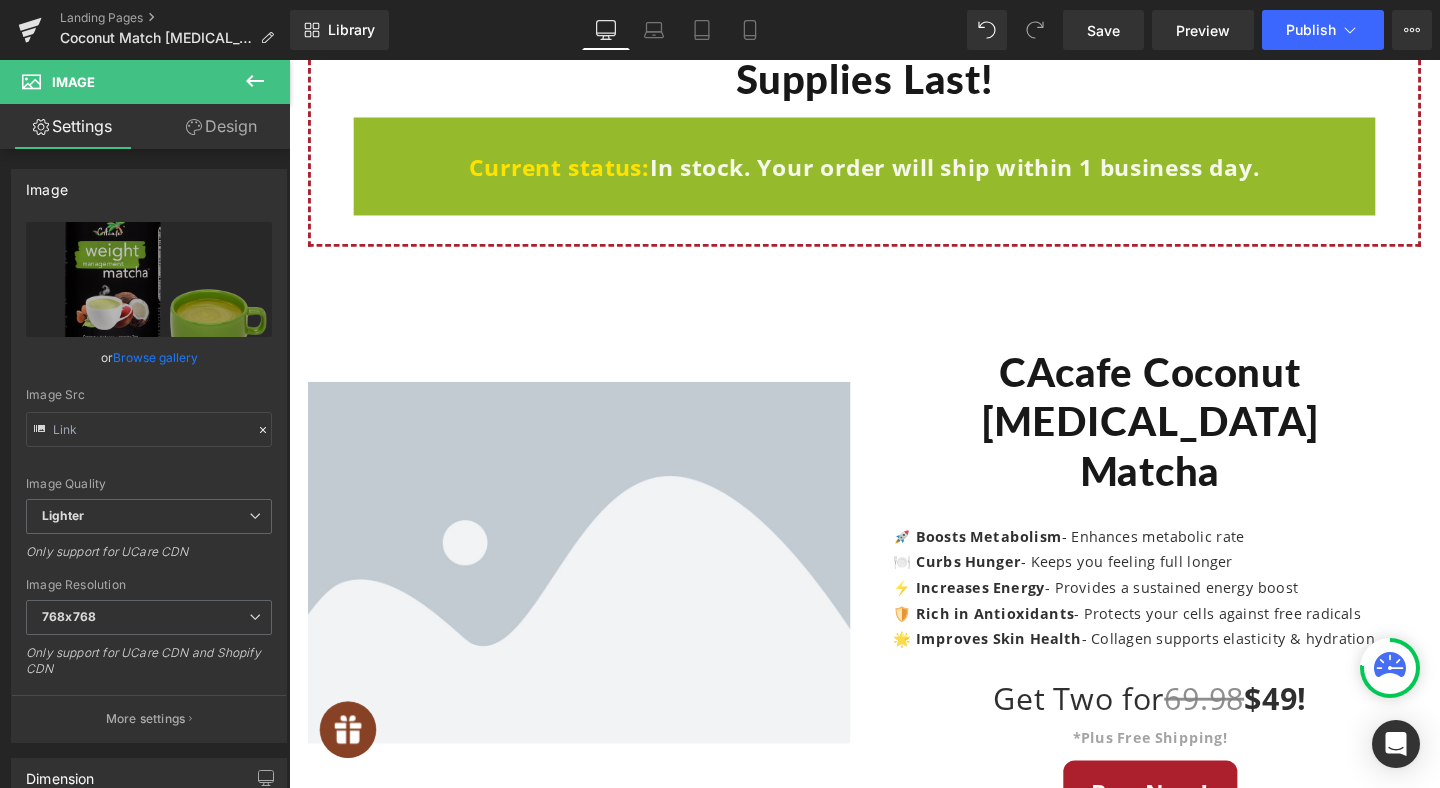 scroll, scrollTop: 9440, scrollLeft: 0, axis: vertical 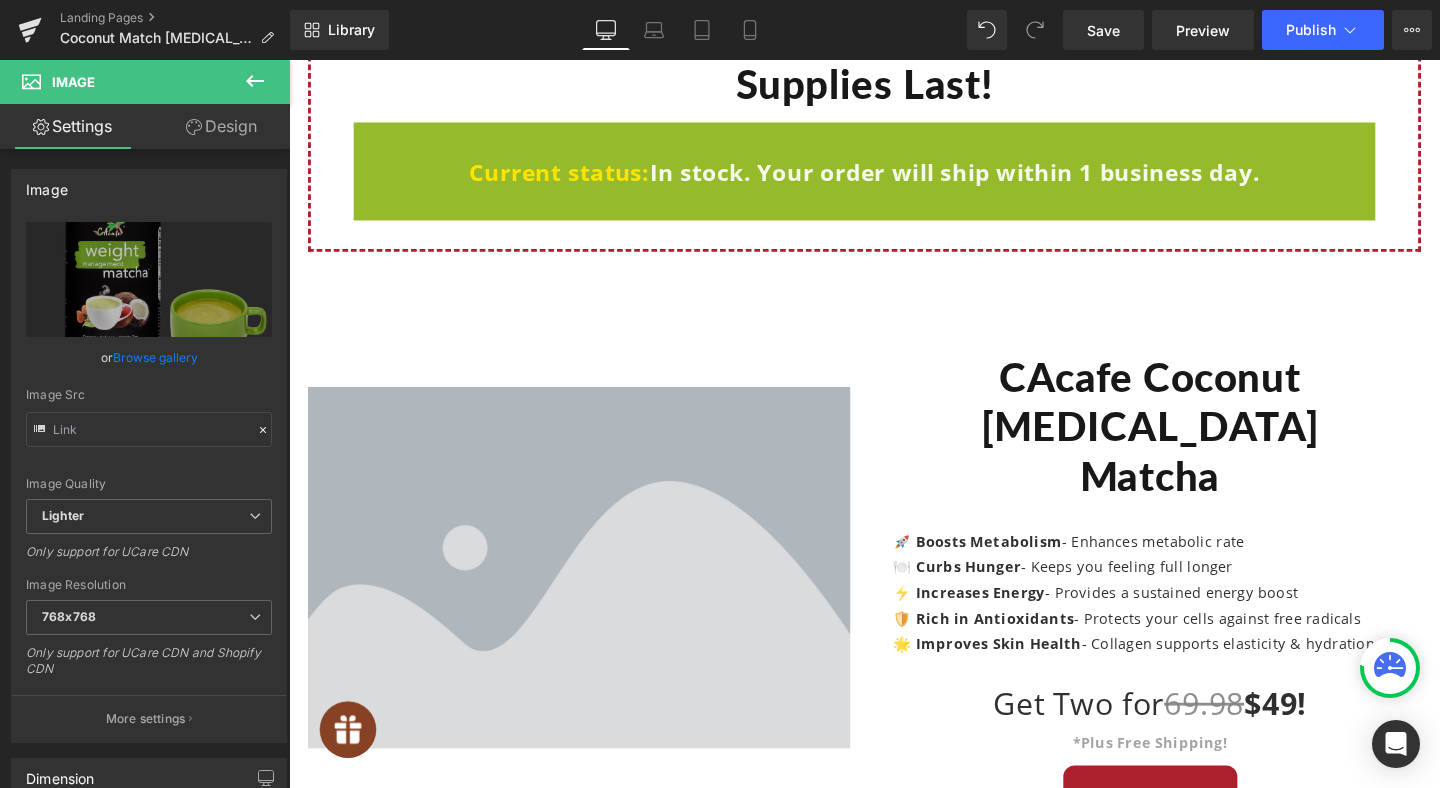 click at bounding box center [594, 594] 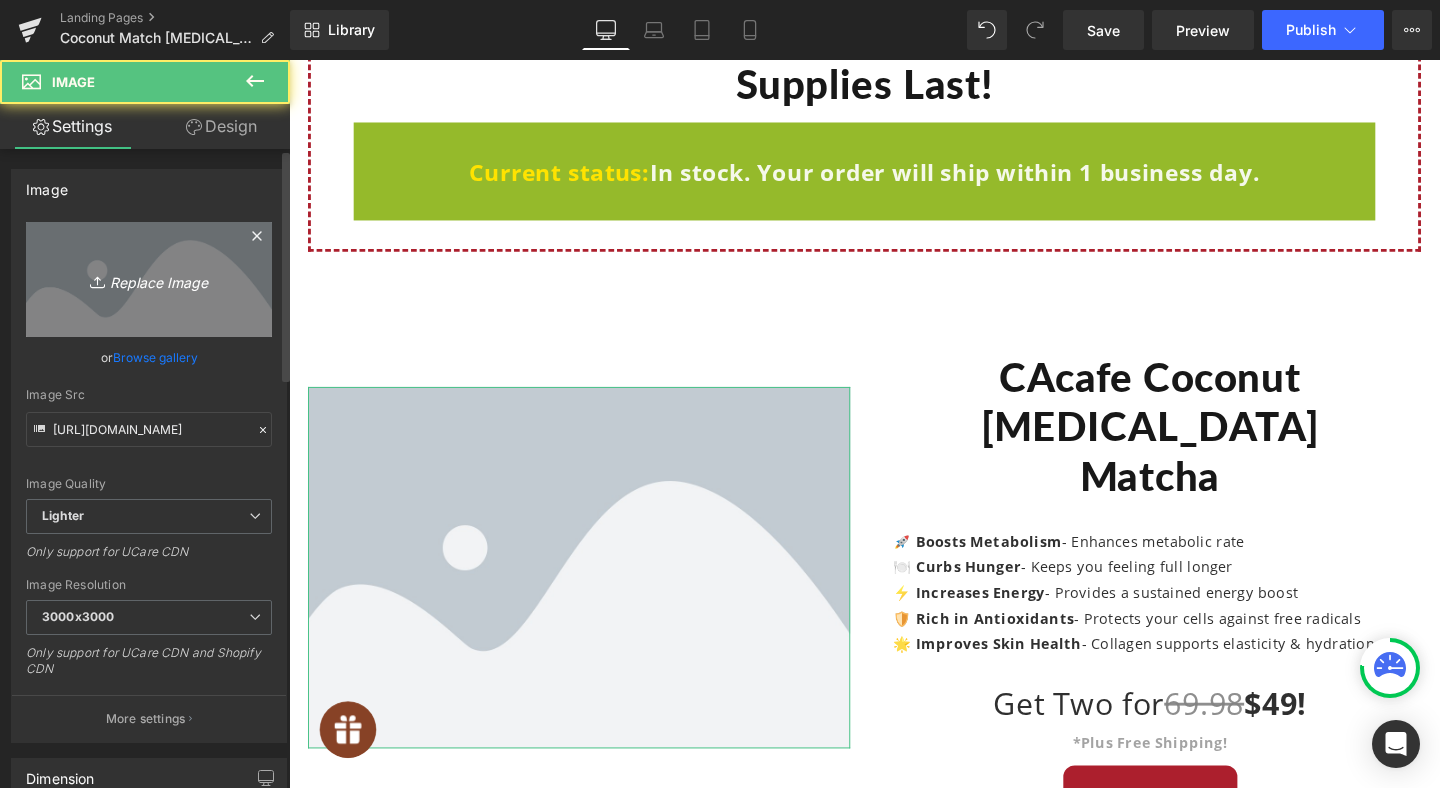click on "Replace Image" at bounding box center (149, 279) 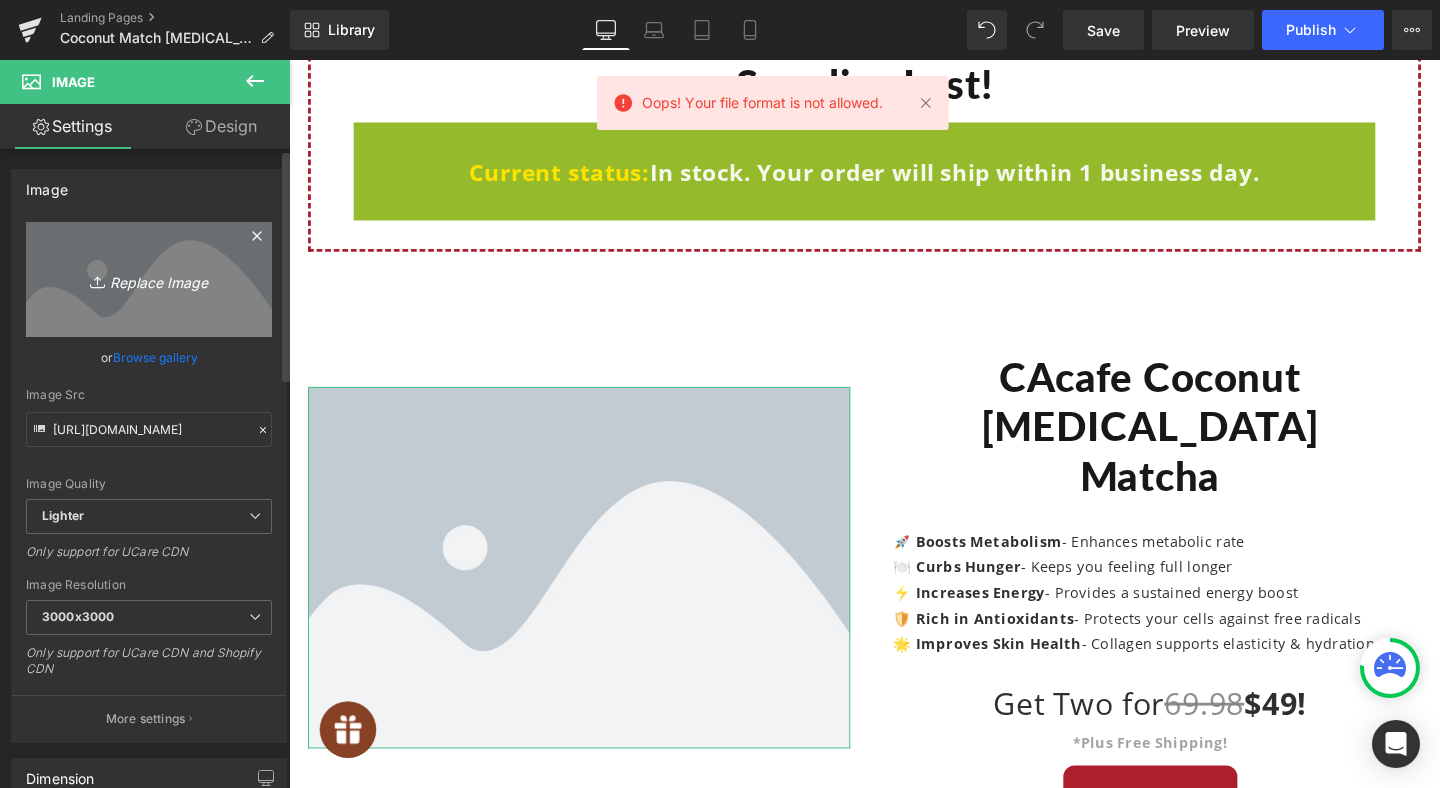 click on "Replace Image" at bounding box center (149, 279) 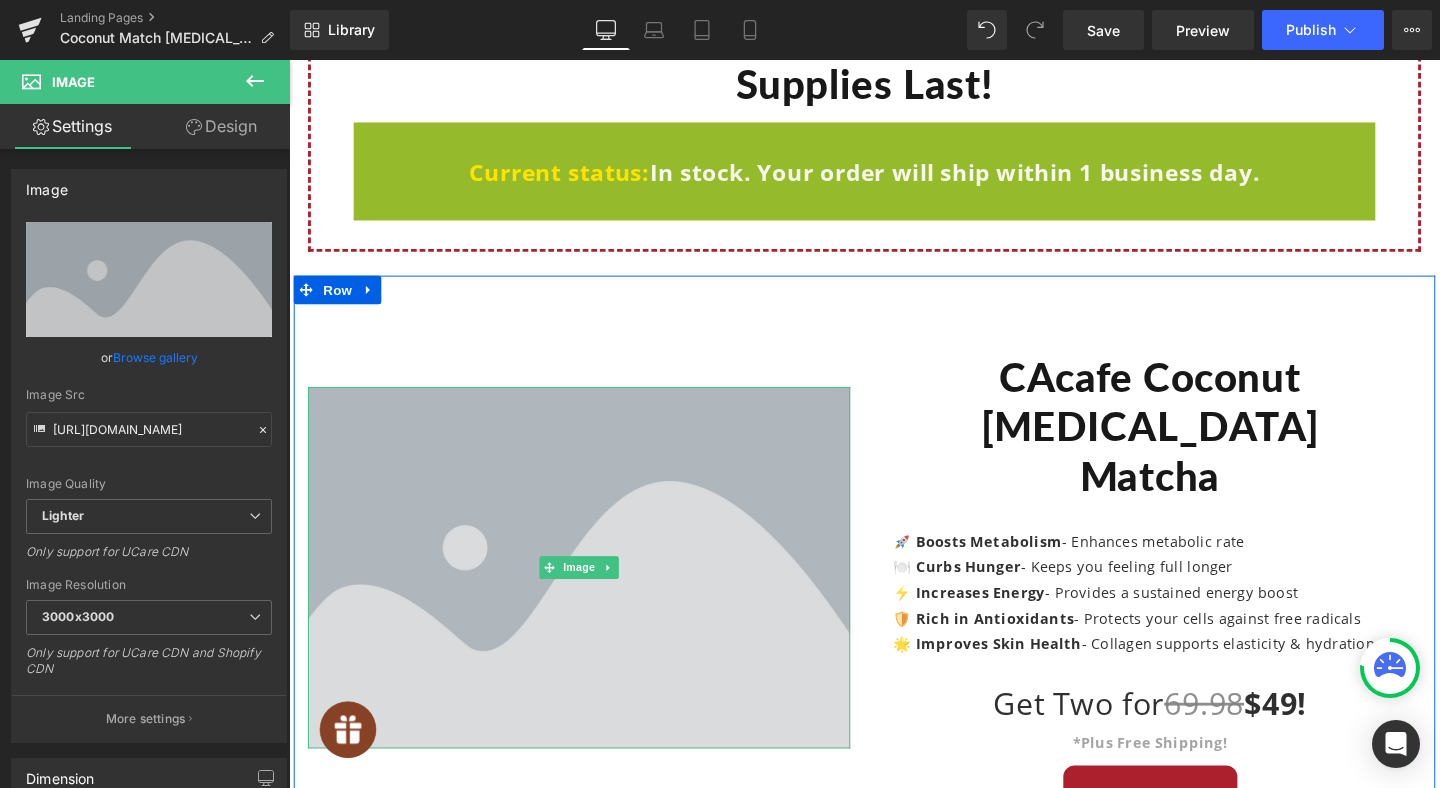 click at bounding box center [594, 594] 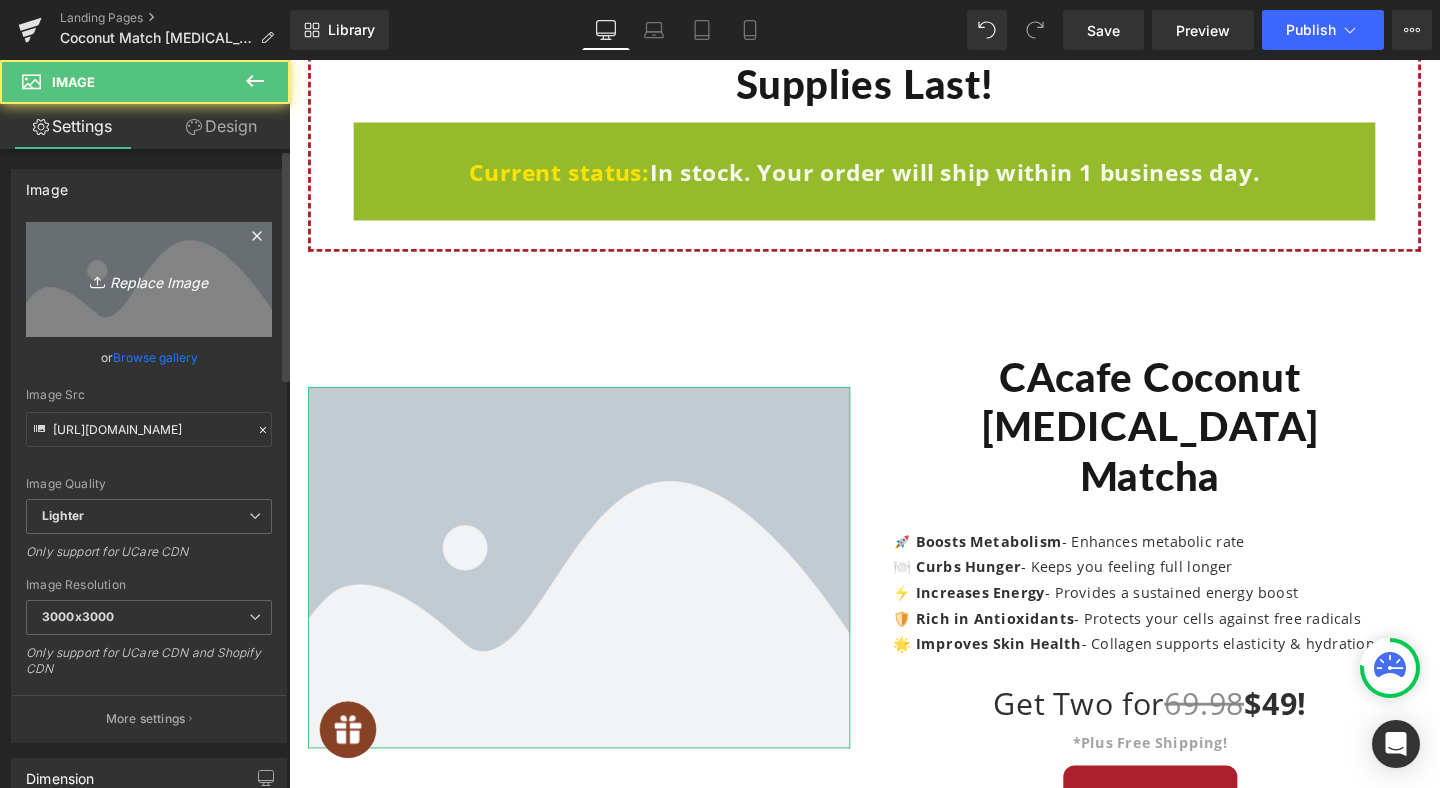 click on "Replace Image" at bounding box center [149, 279] 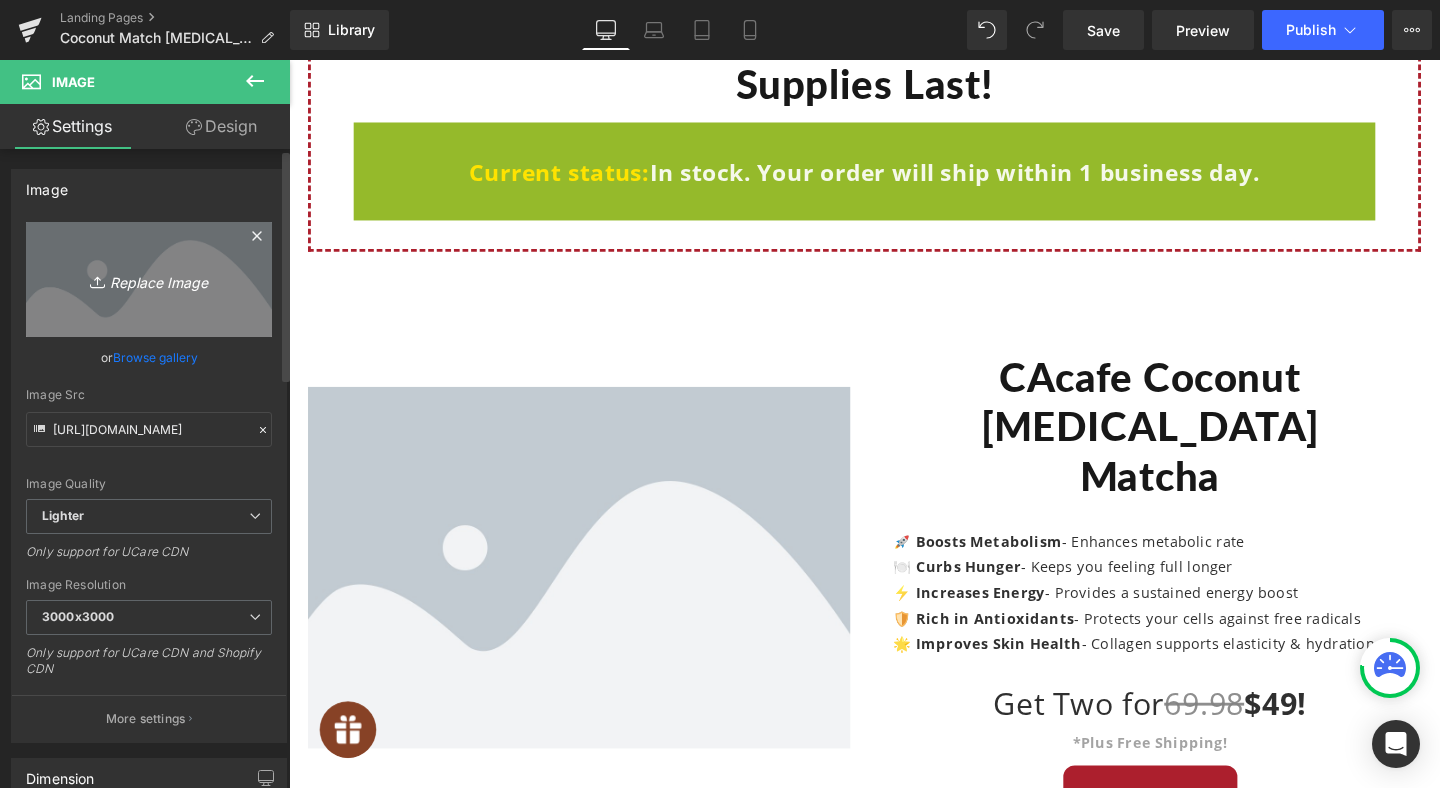 type on "C:\fakepath\CA-Cafe-Matcha-x2.jpg" 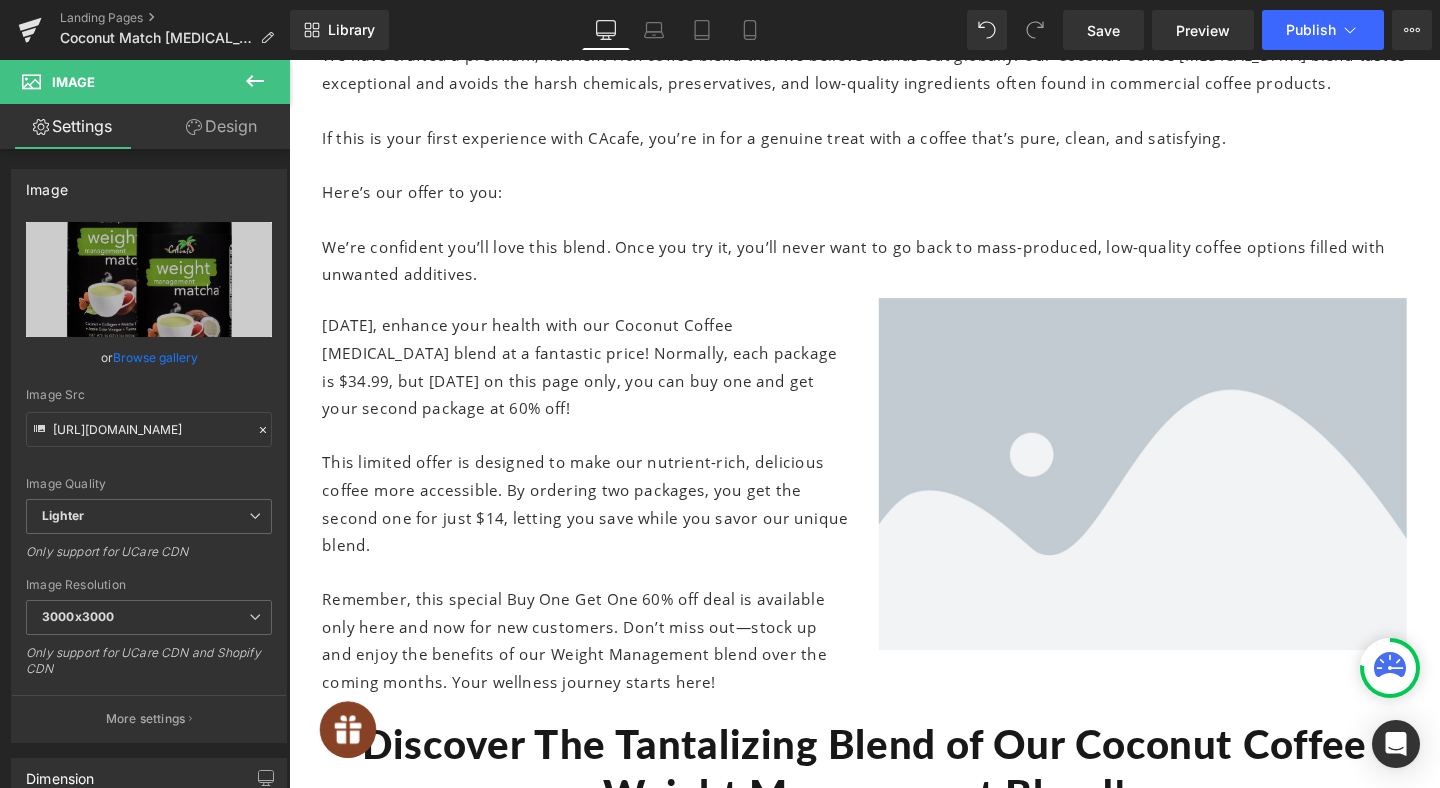 scroll, scrollTop: 8220, scrollLeft: 0, axis: vertical 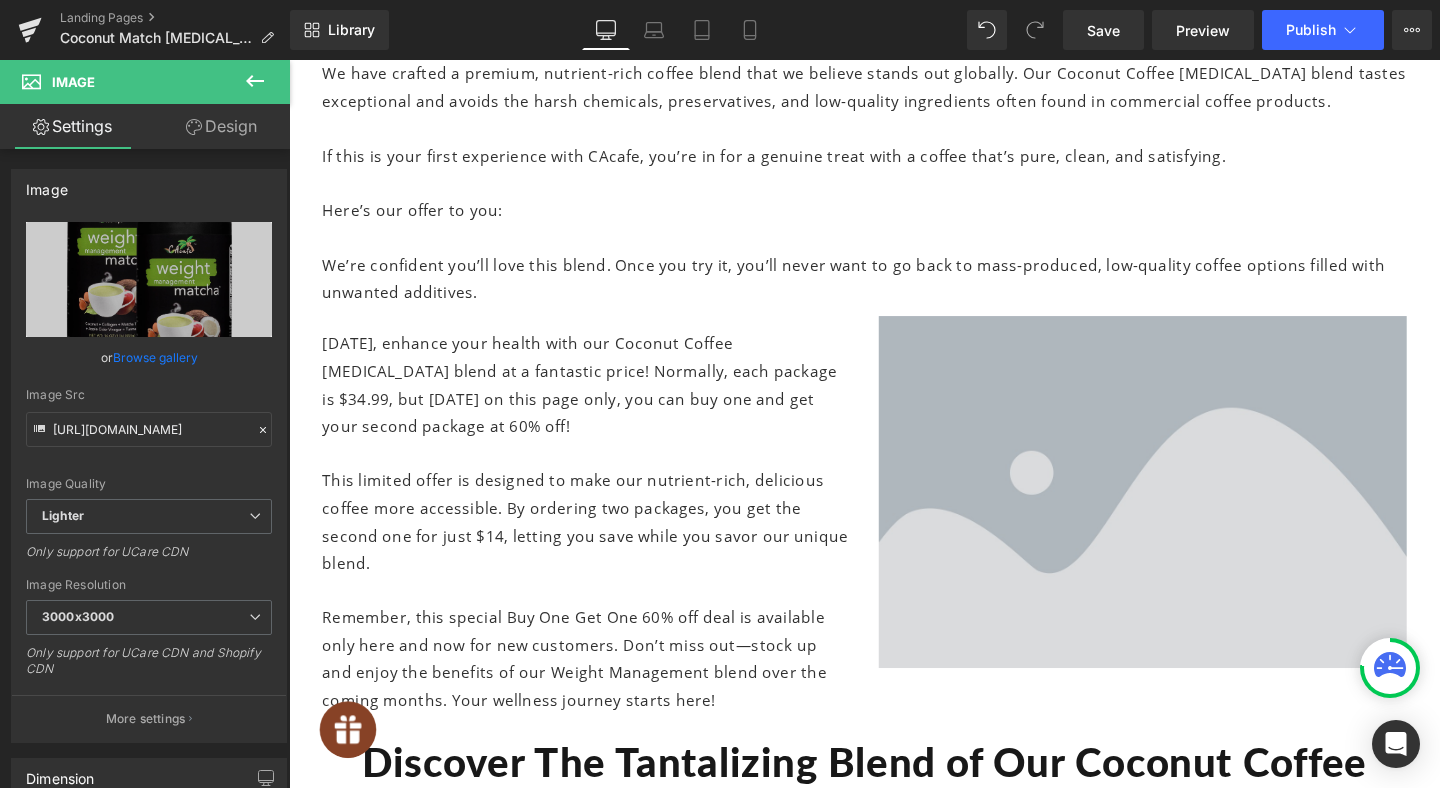 click at bounding box center [1186, 514] 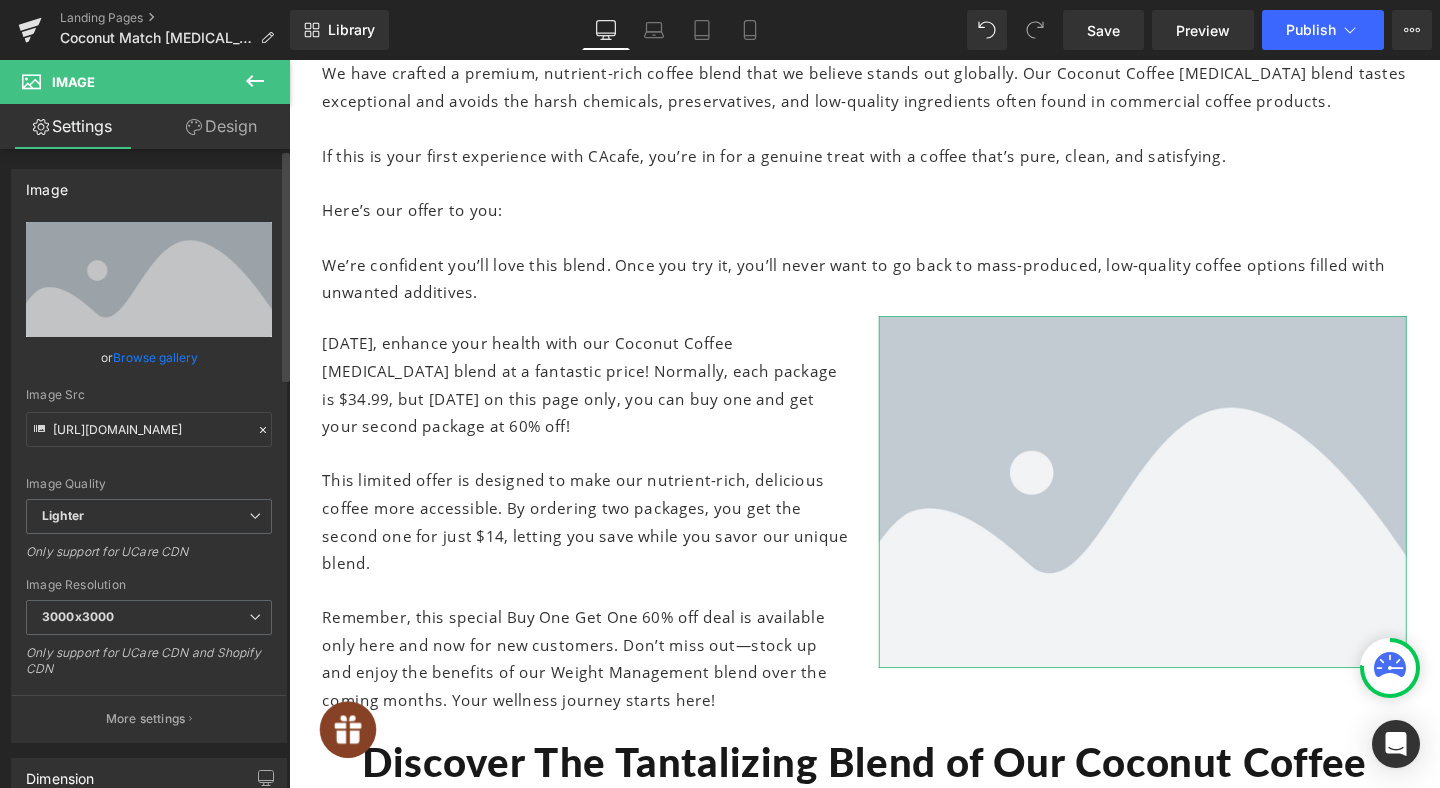 click on "Browse gallery" at bounding box center [155, 357] 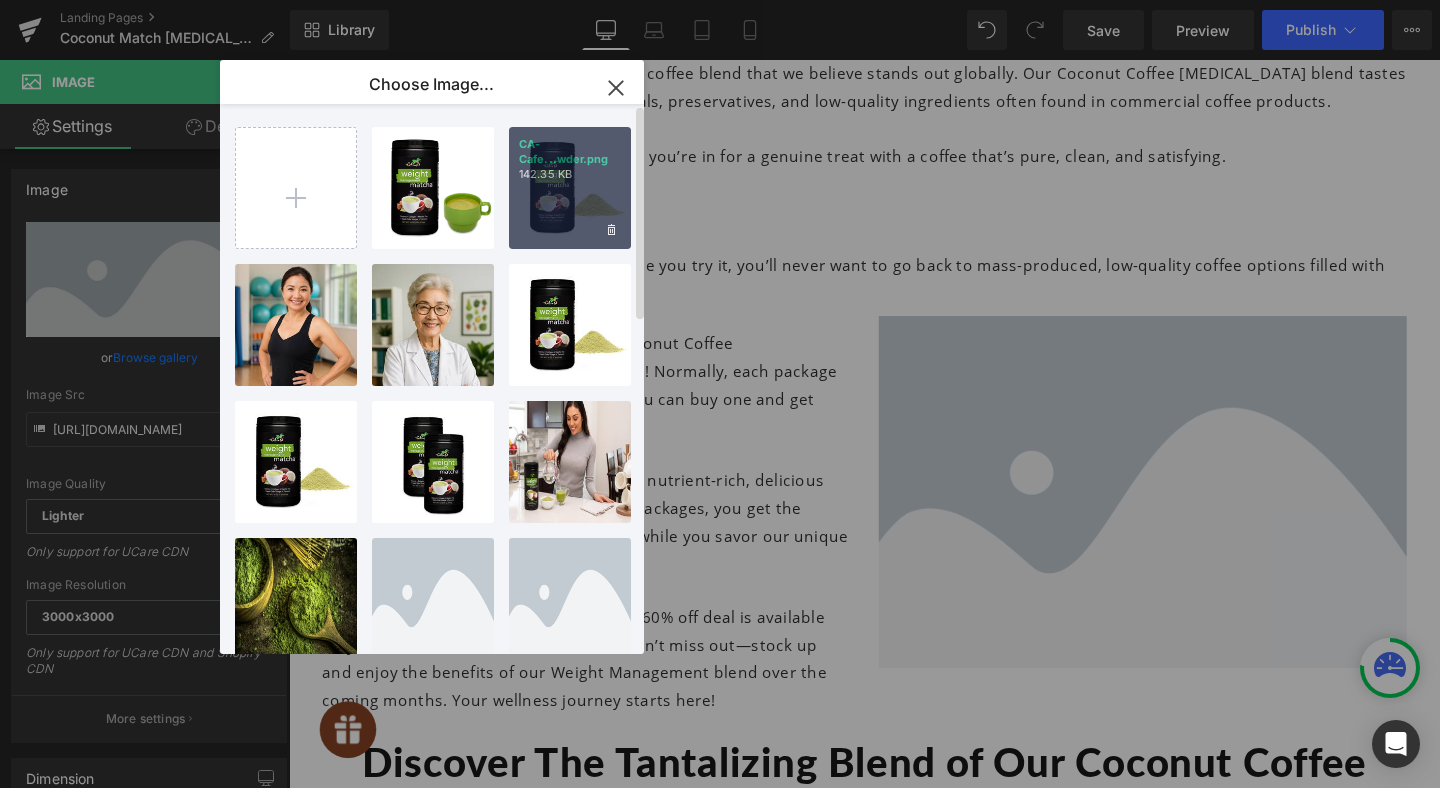 click on "CA-Cafe...wder.png 142.35 KB" at bounding box center [570, 188] 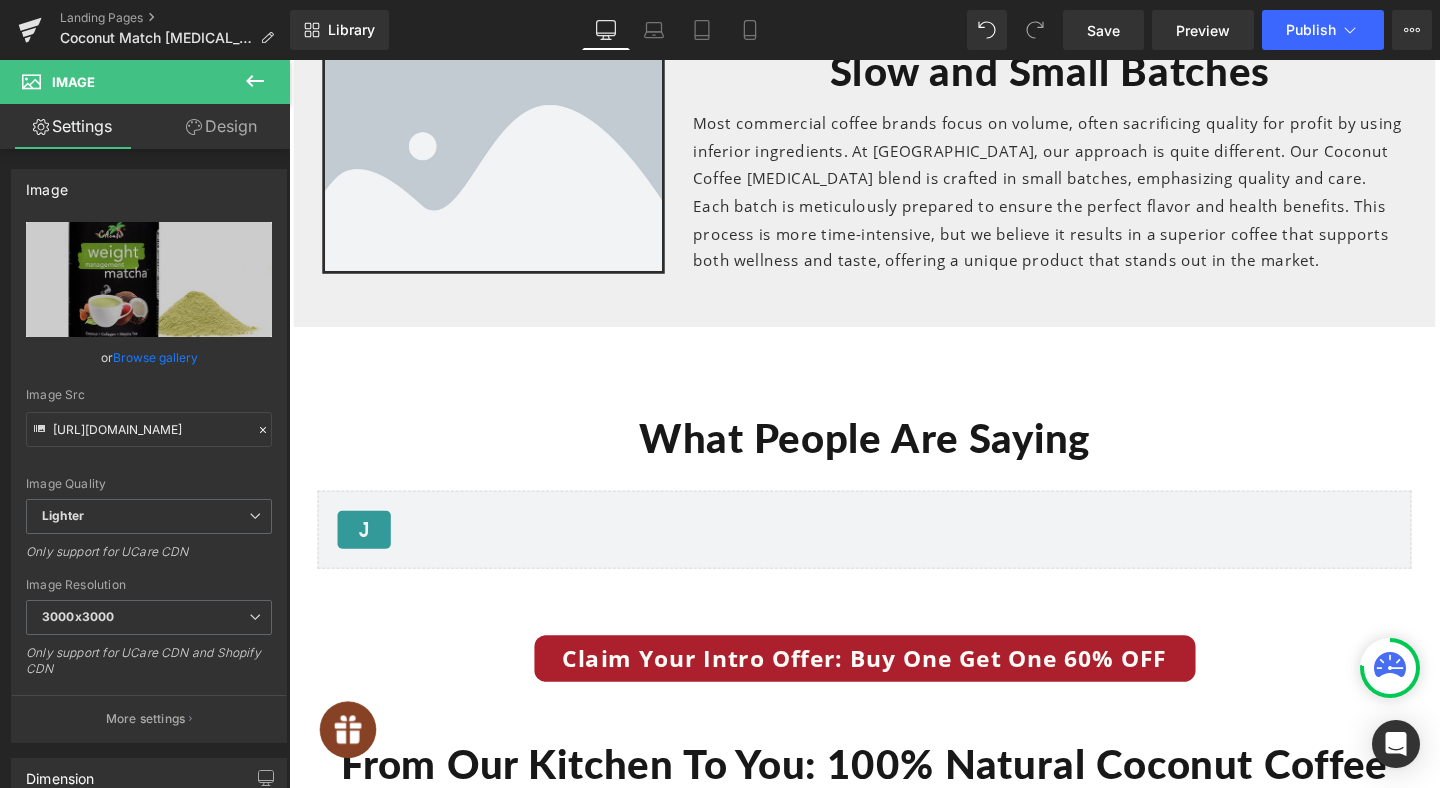 scroll, scrollTop: 7407, scrollLeft: 0, axis: vertical 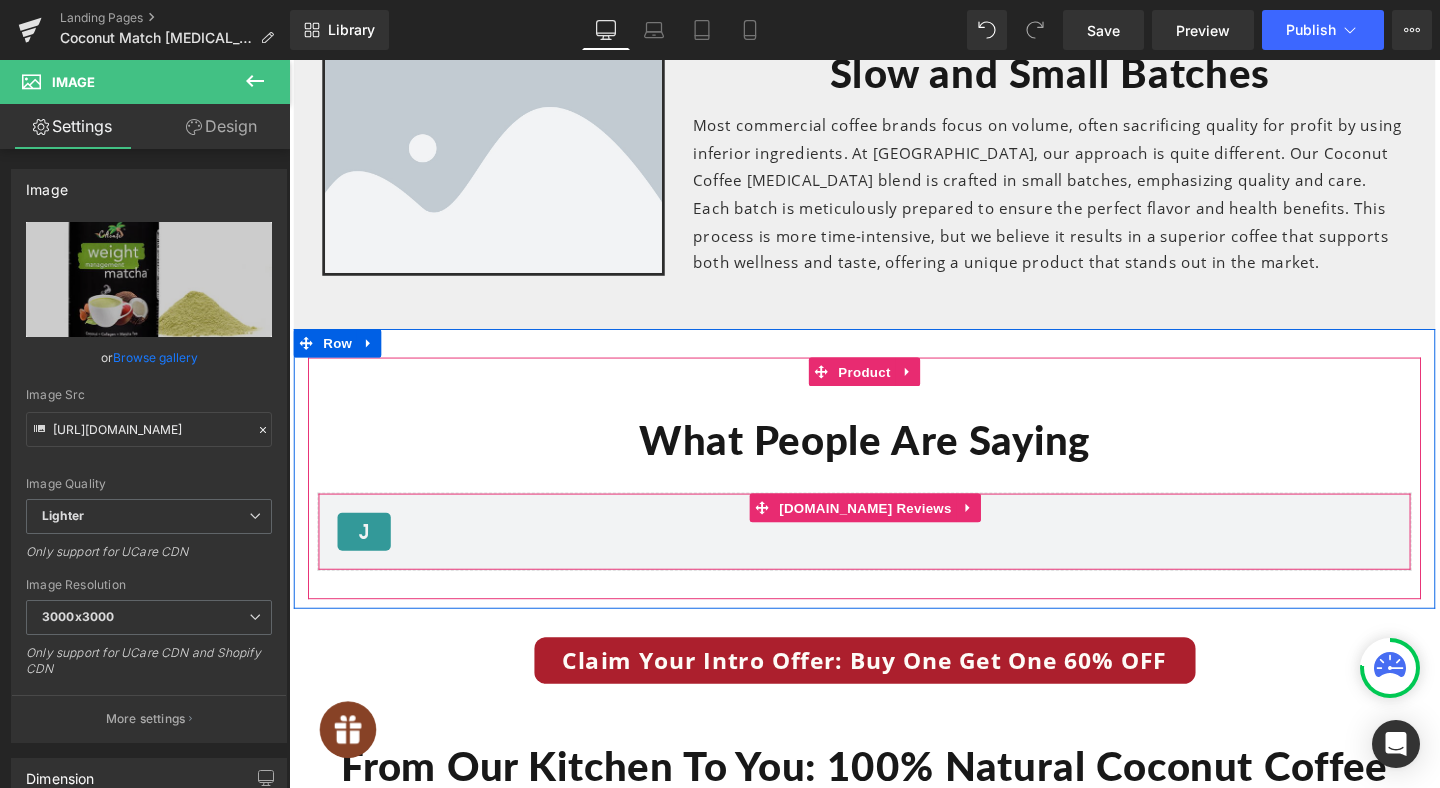 click on "Judge.me Reviews  - Reviews Judge.me Reviews" at bounding box center [894, 556] 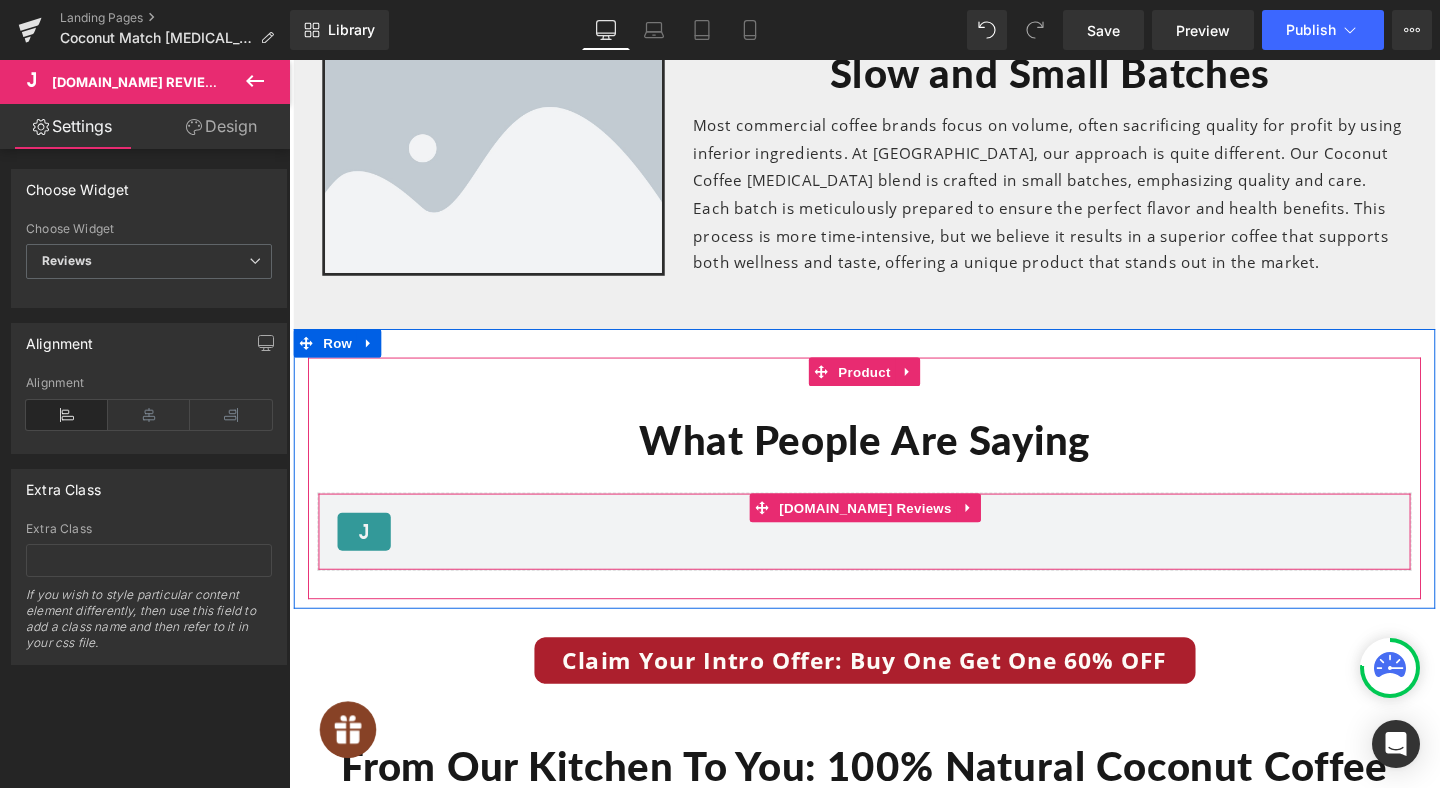 click on "Judge.me Reviews  - Reviews" at bounding box center (894, 556) 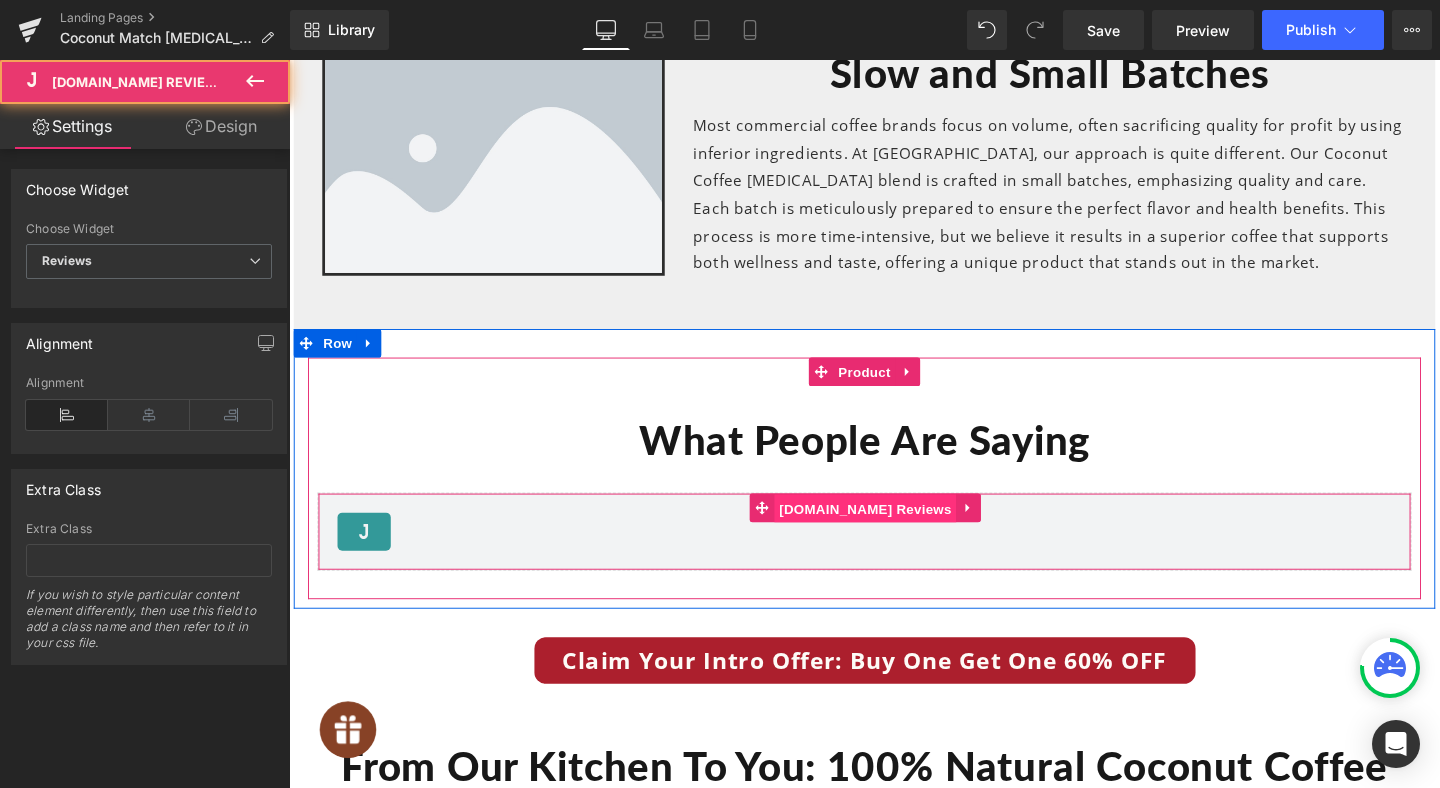 click on "[DOMAIN_NAME] Reviews" at bounding box center (894, 532) 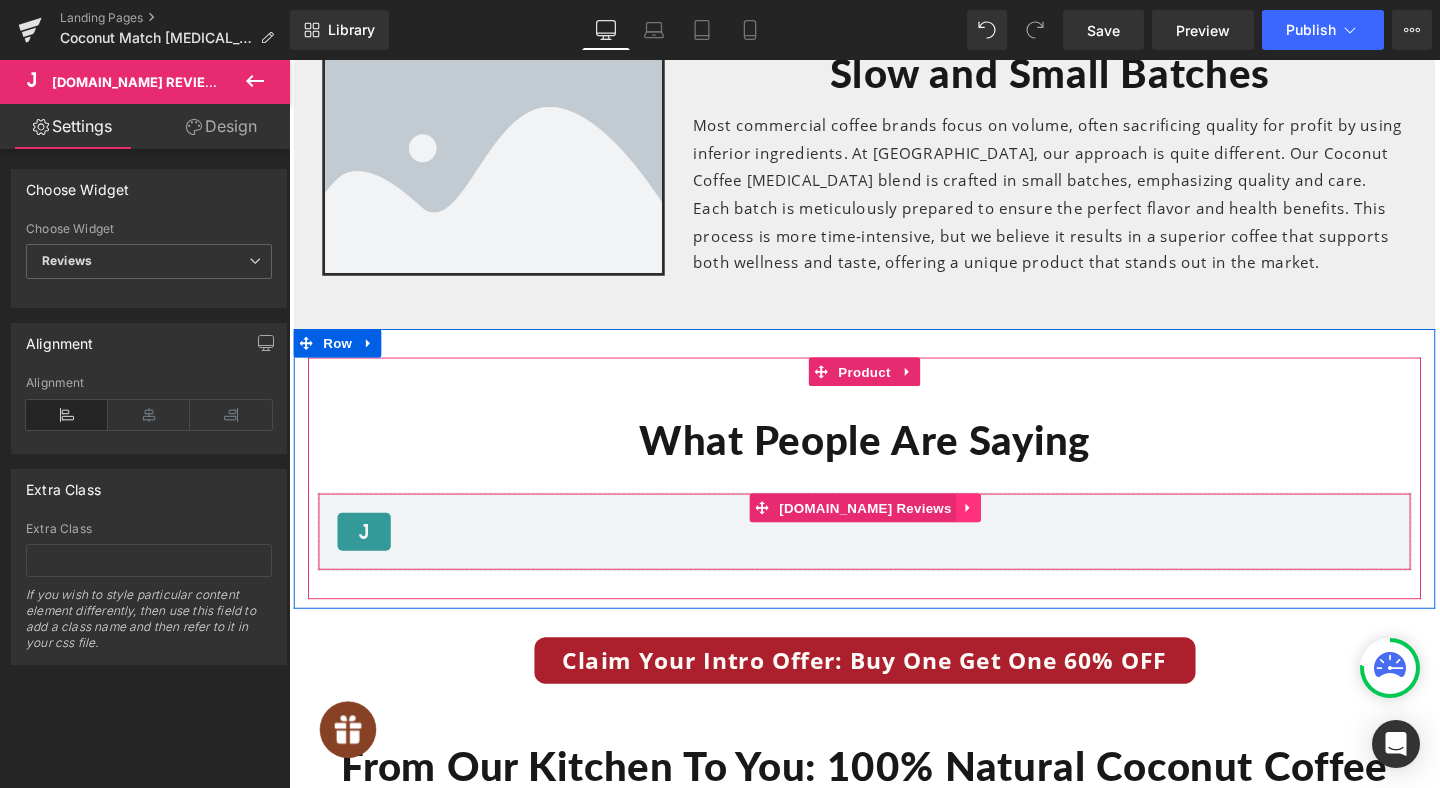 click 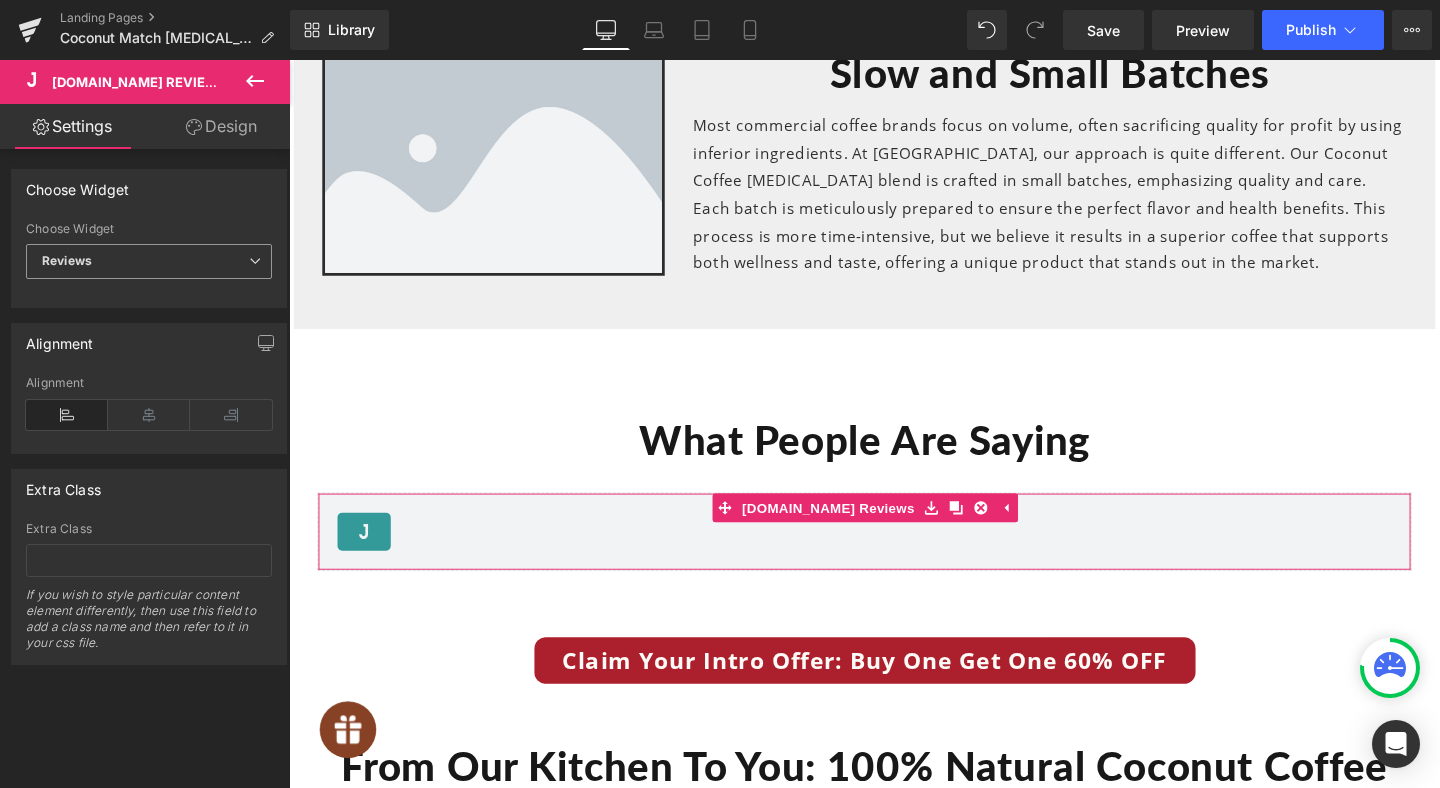 click on "Reviews" at bounding box center [149, 261] 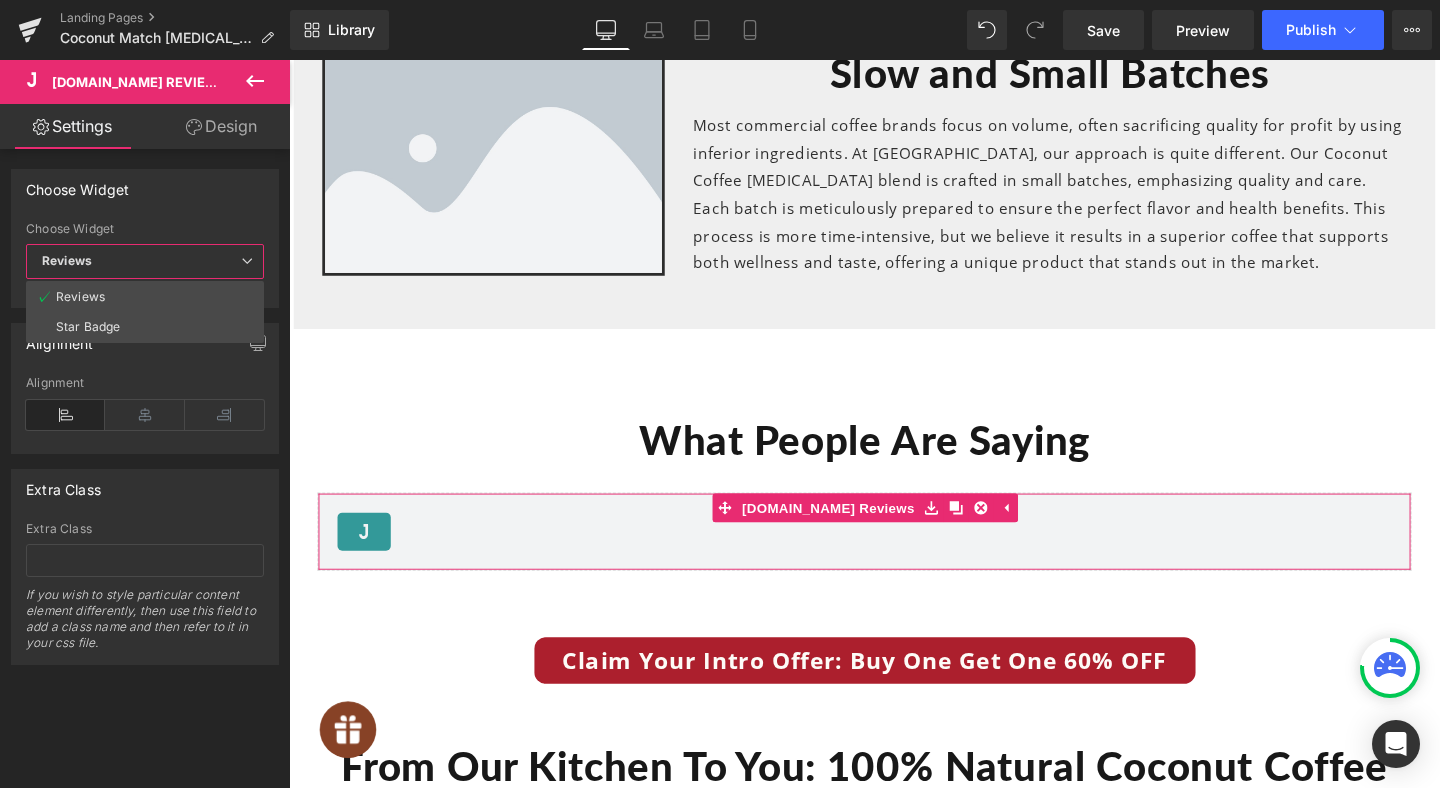 click on "Reviews" at bounding box center [145, 261] 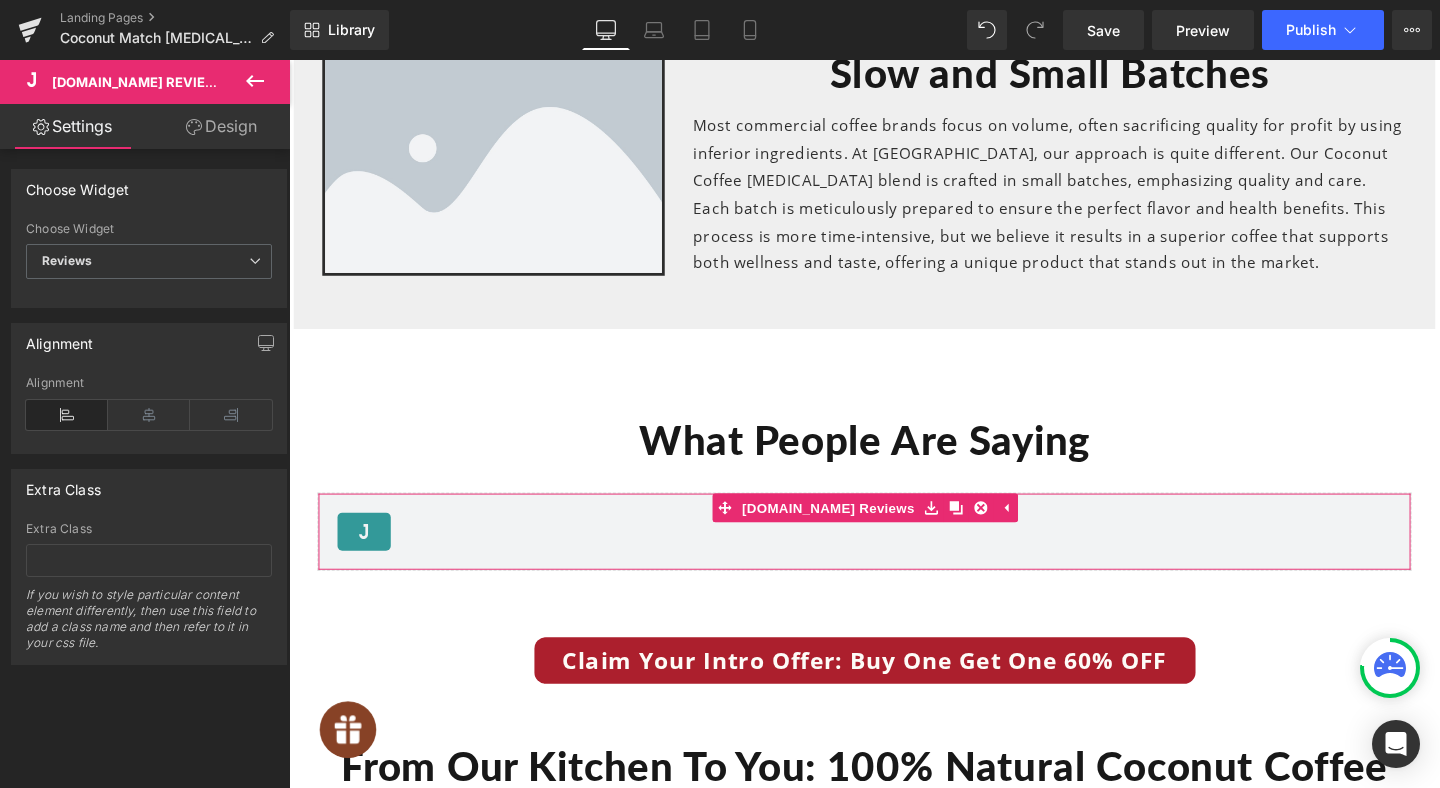 click on "Design" at bounding box center [221, 126] 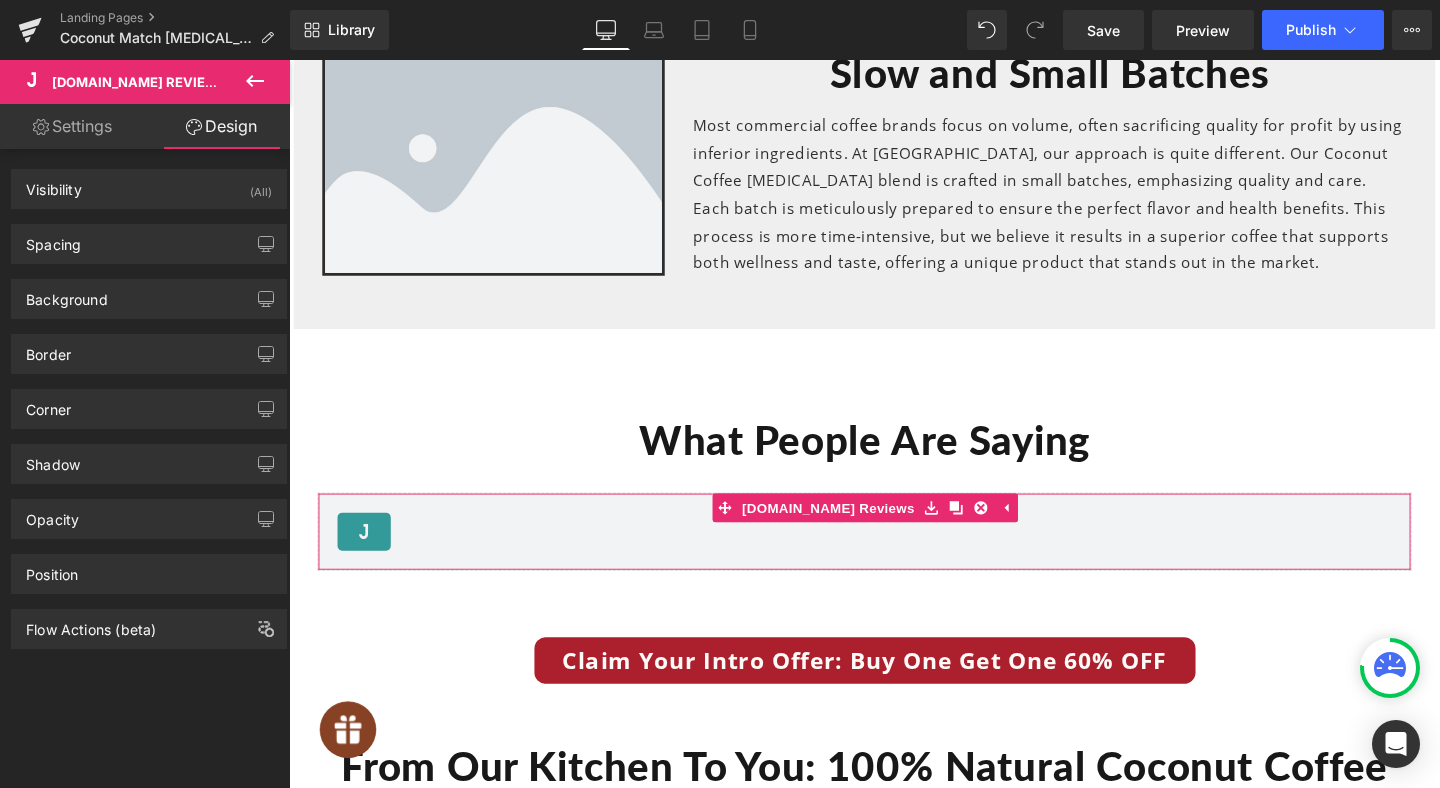 click on "Settings" at bounding box center [72, 126] 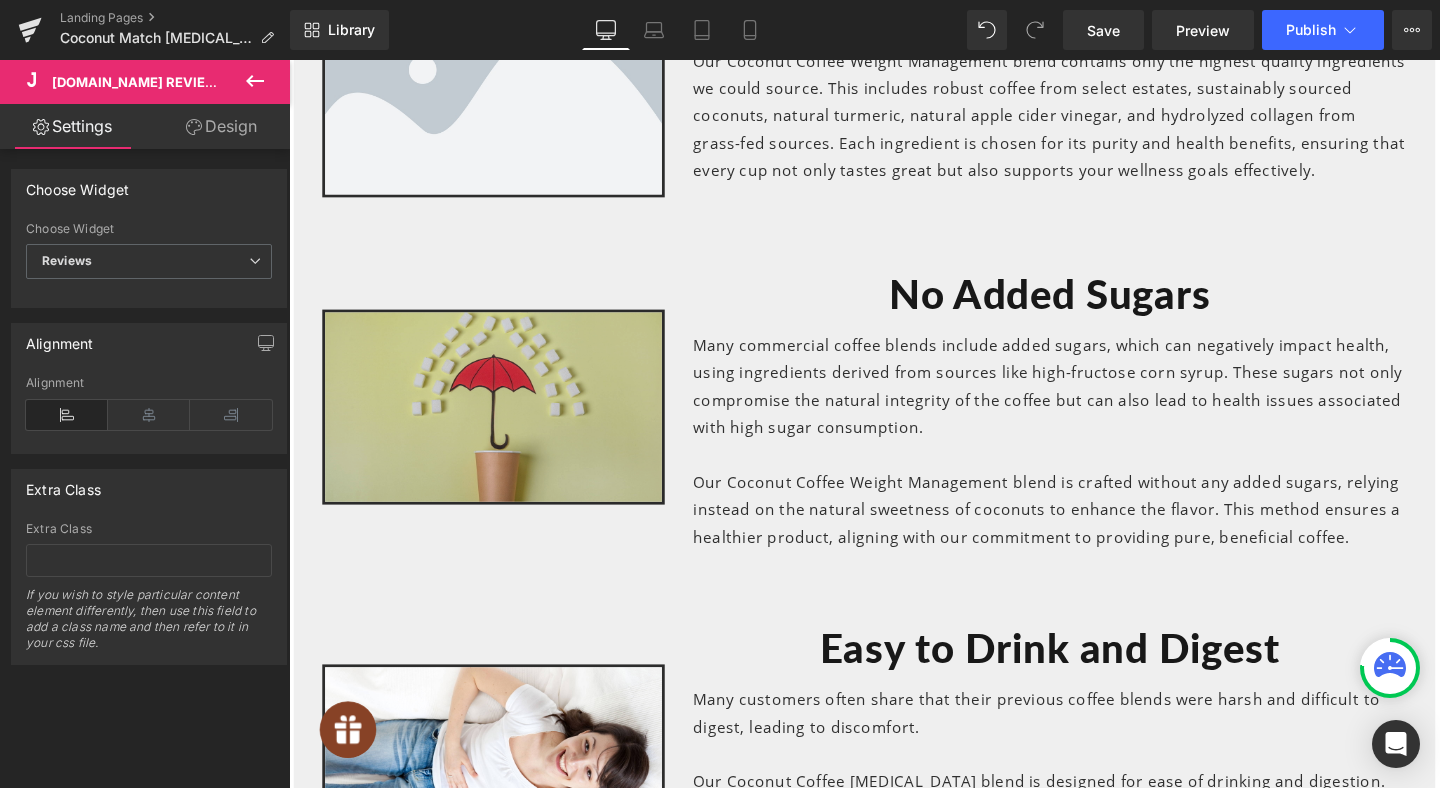 scroll, scrollTop: 6427, scrollLeft: 0, axis: vertical 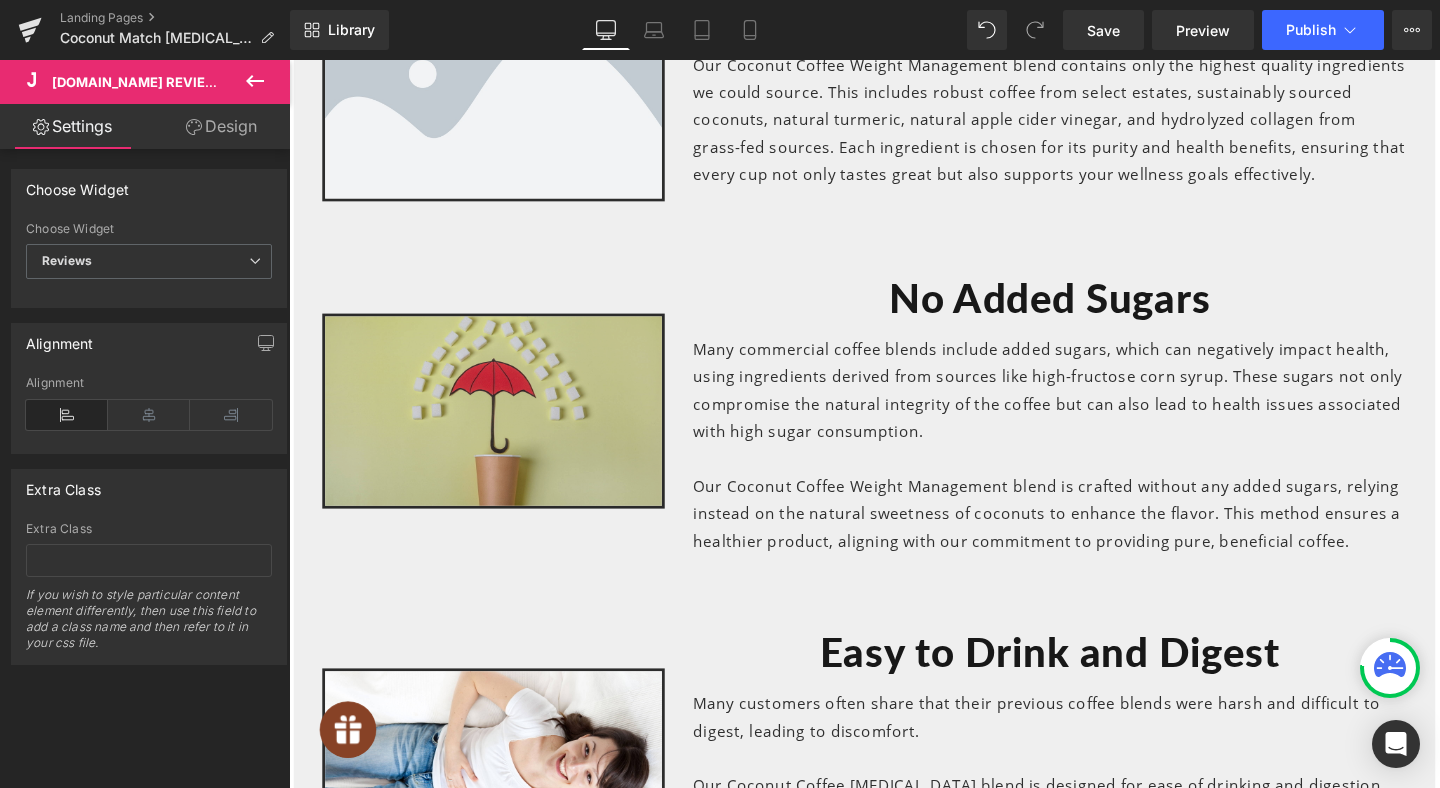 click at bounding box center [504, 429] 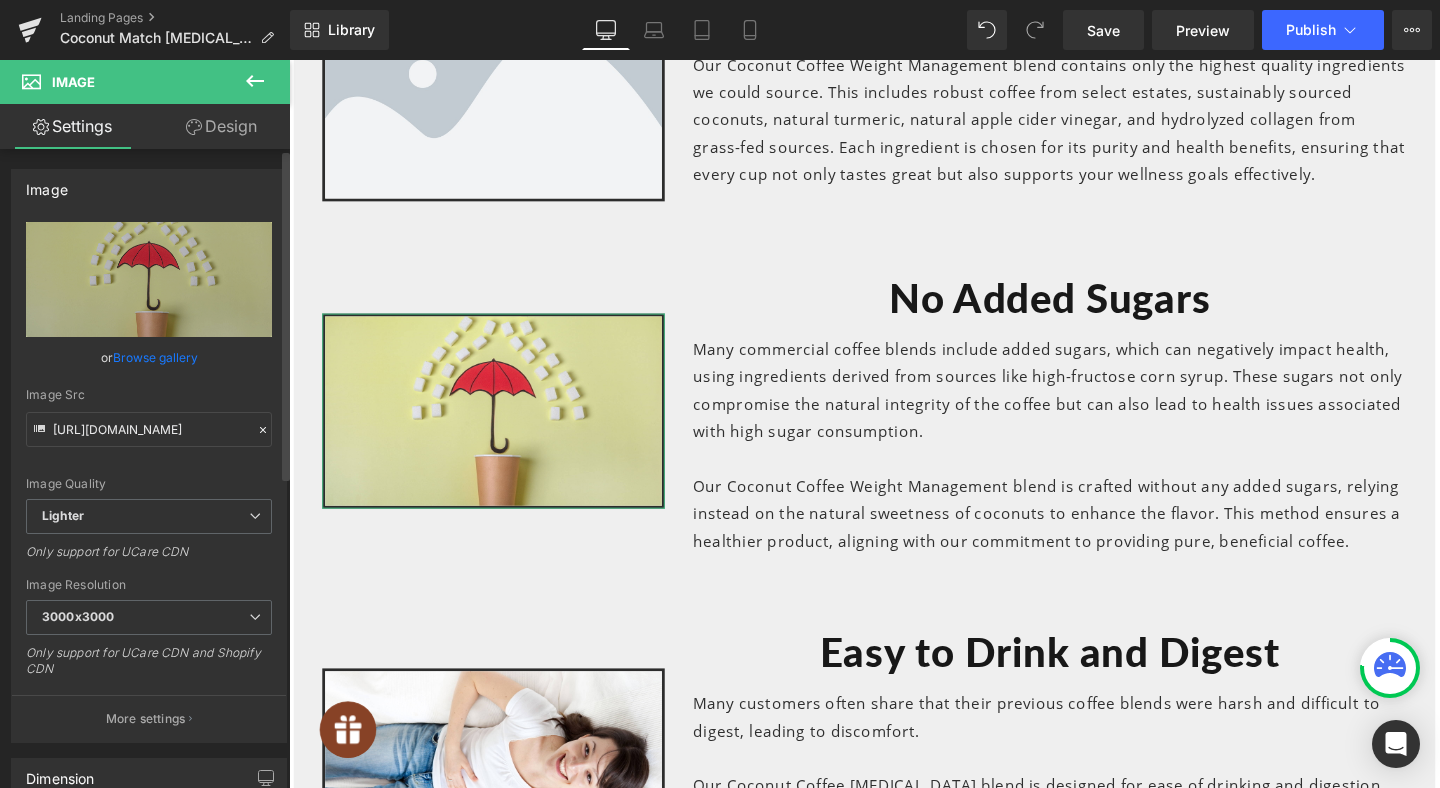 click on "Browse gallery" at bounding box center (155, 357) 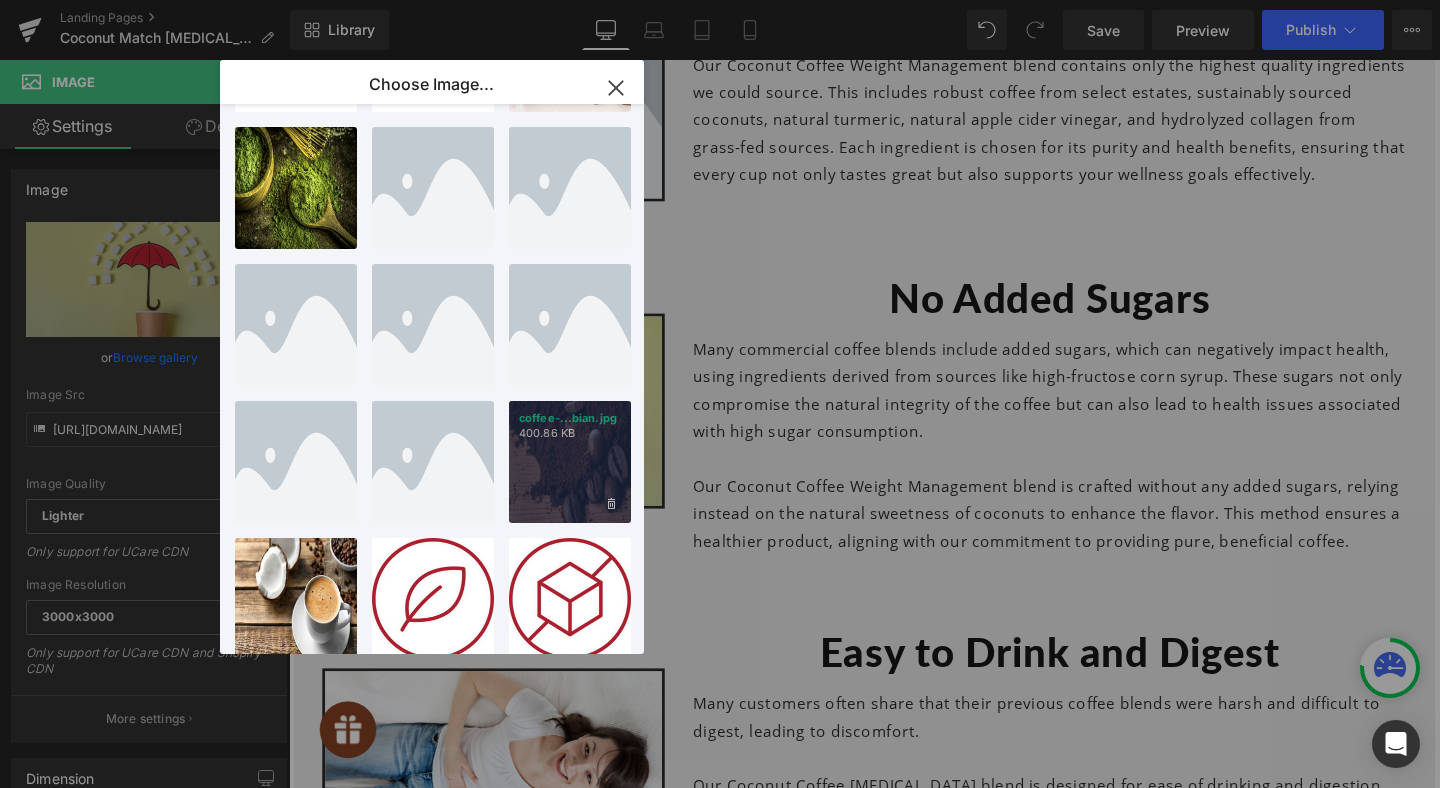 scroll, scrollTop: 414, scrollLeft: 0, axis: vertical 